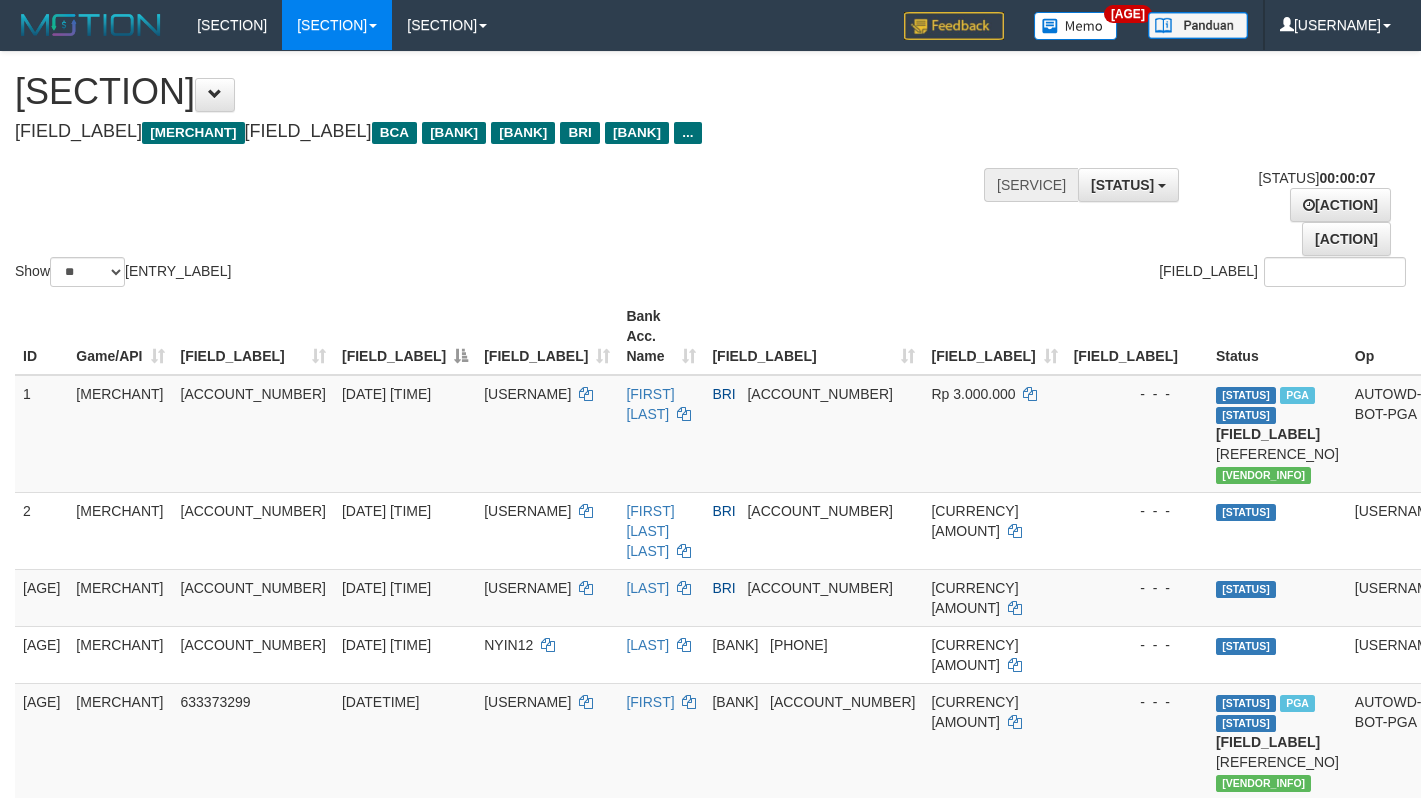 scroll, scrollTop: 0, scrollLeft: 0, axis: both 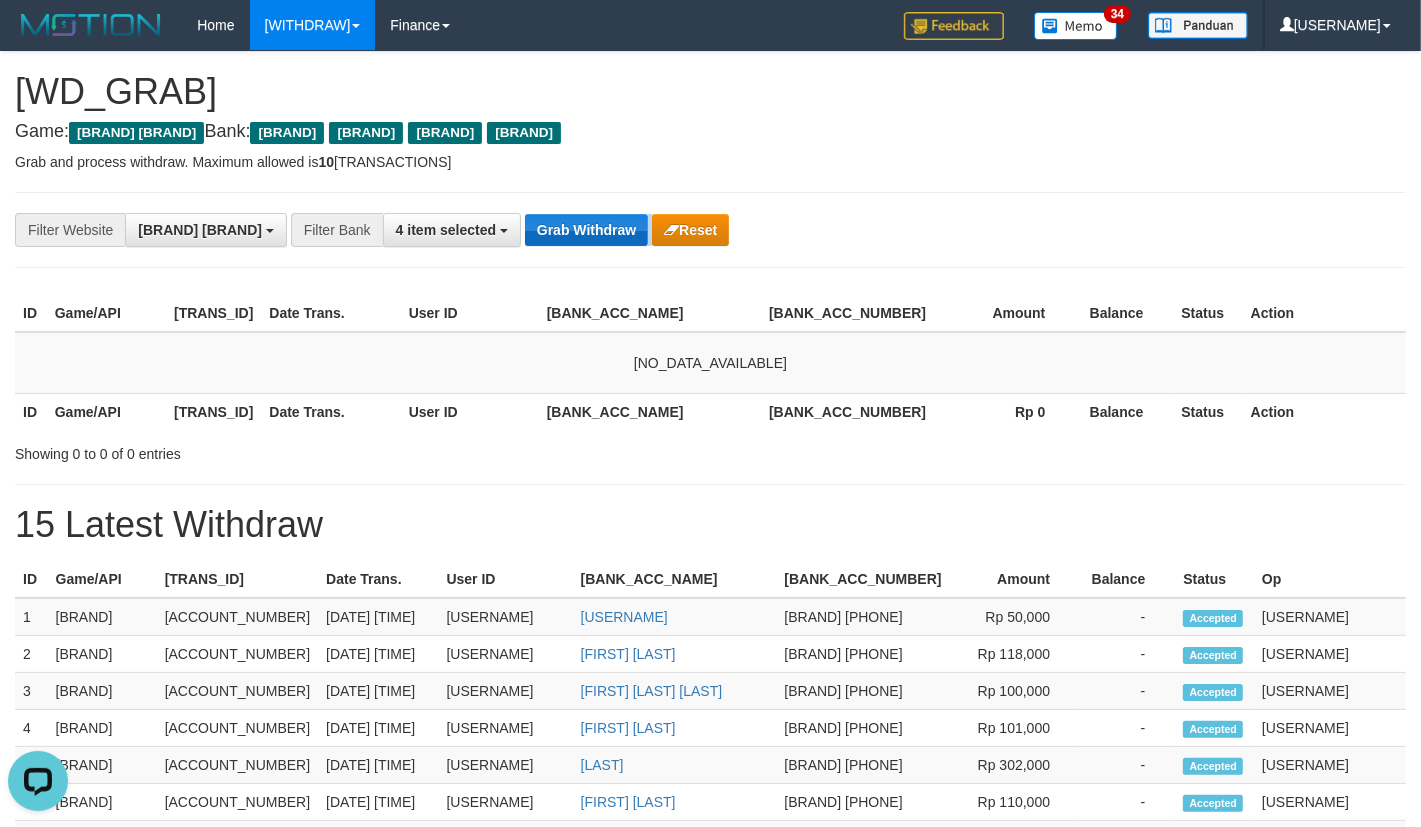 click on "**********" at bounding box center (592, 230) 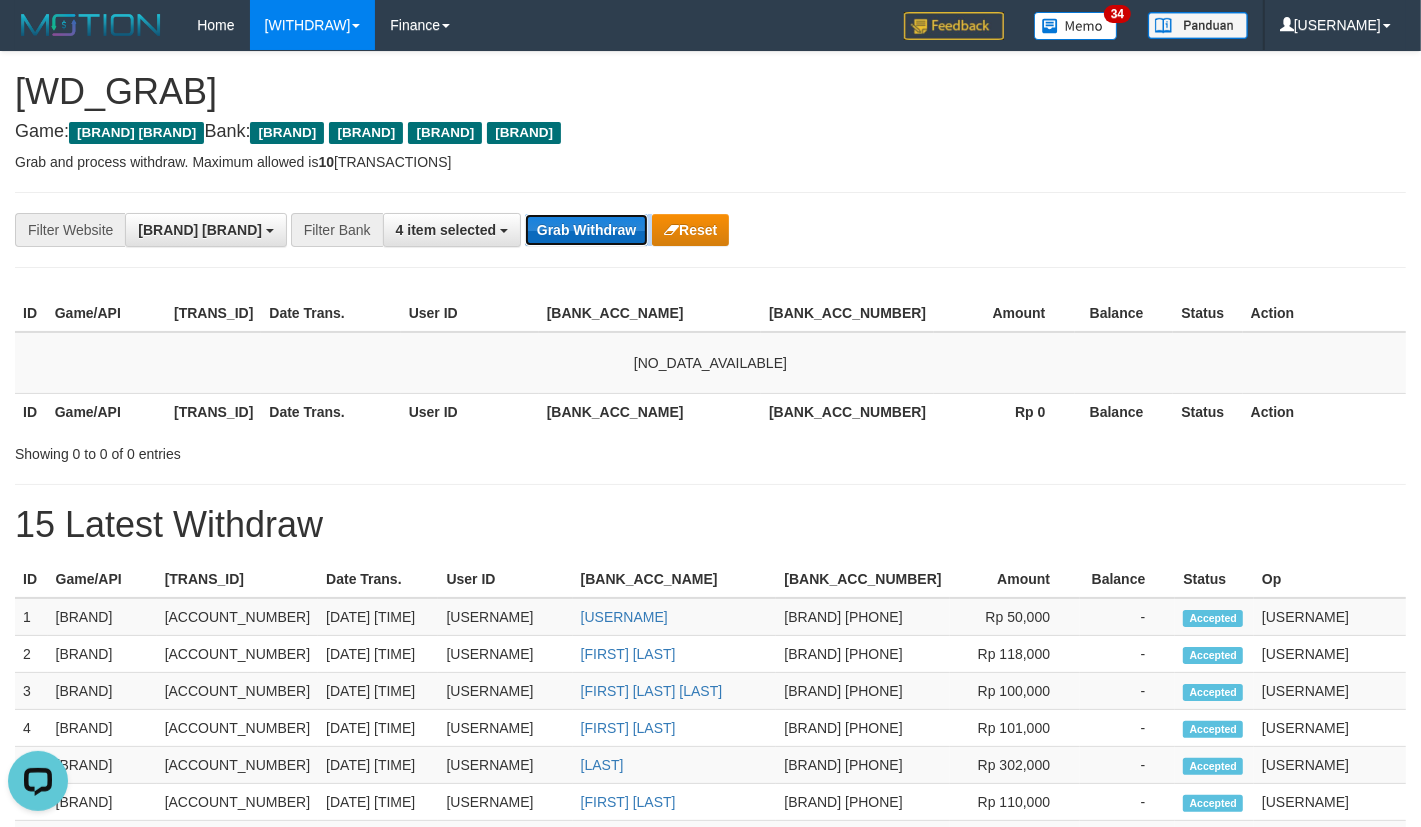 click on "[BRAND] Withdraw" at bounding box center [586, 230] 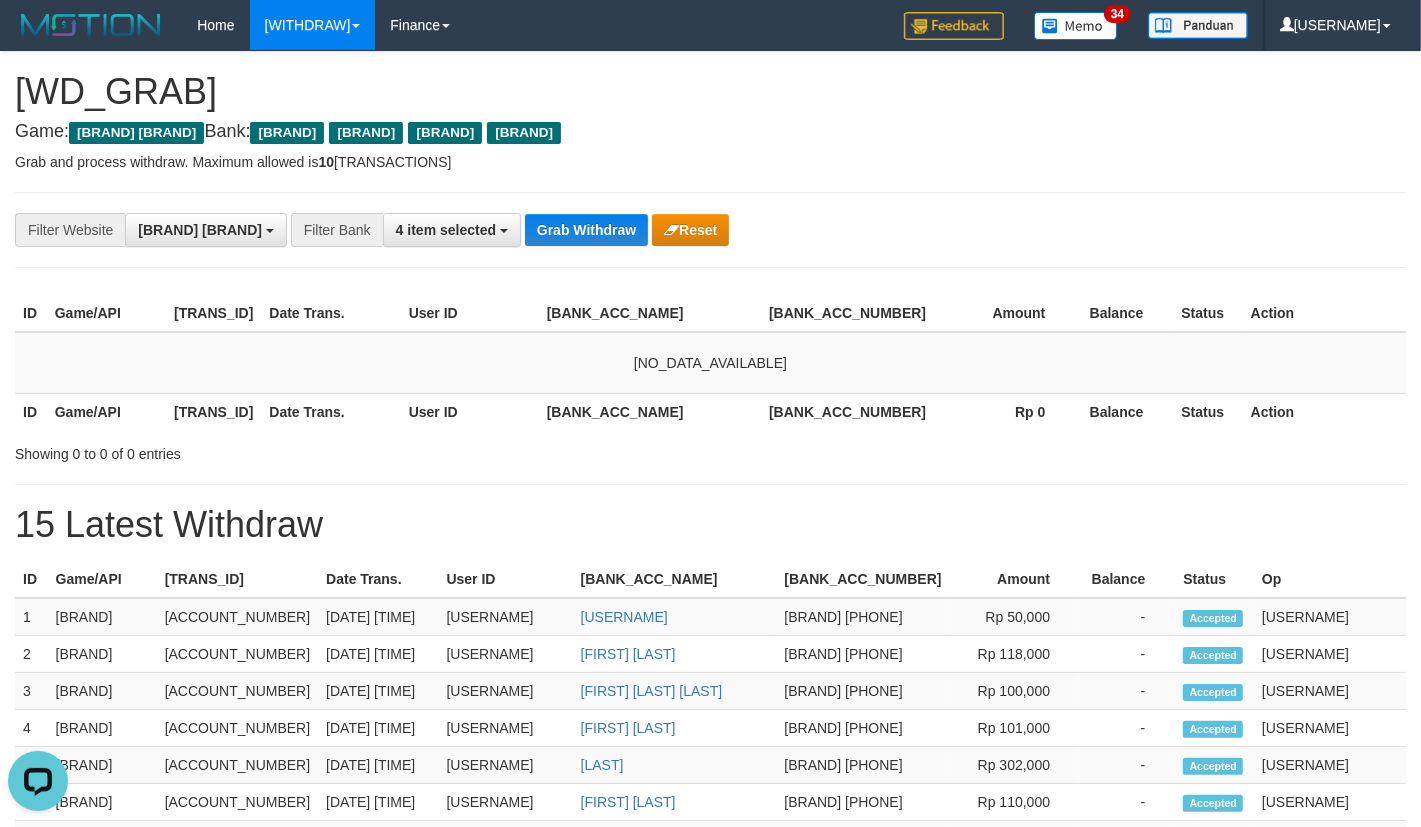 click on "**********" at bounding box center (710, 230) 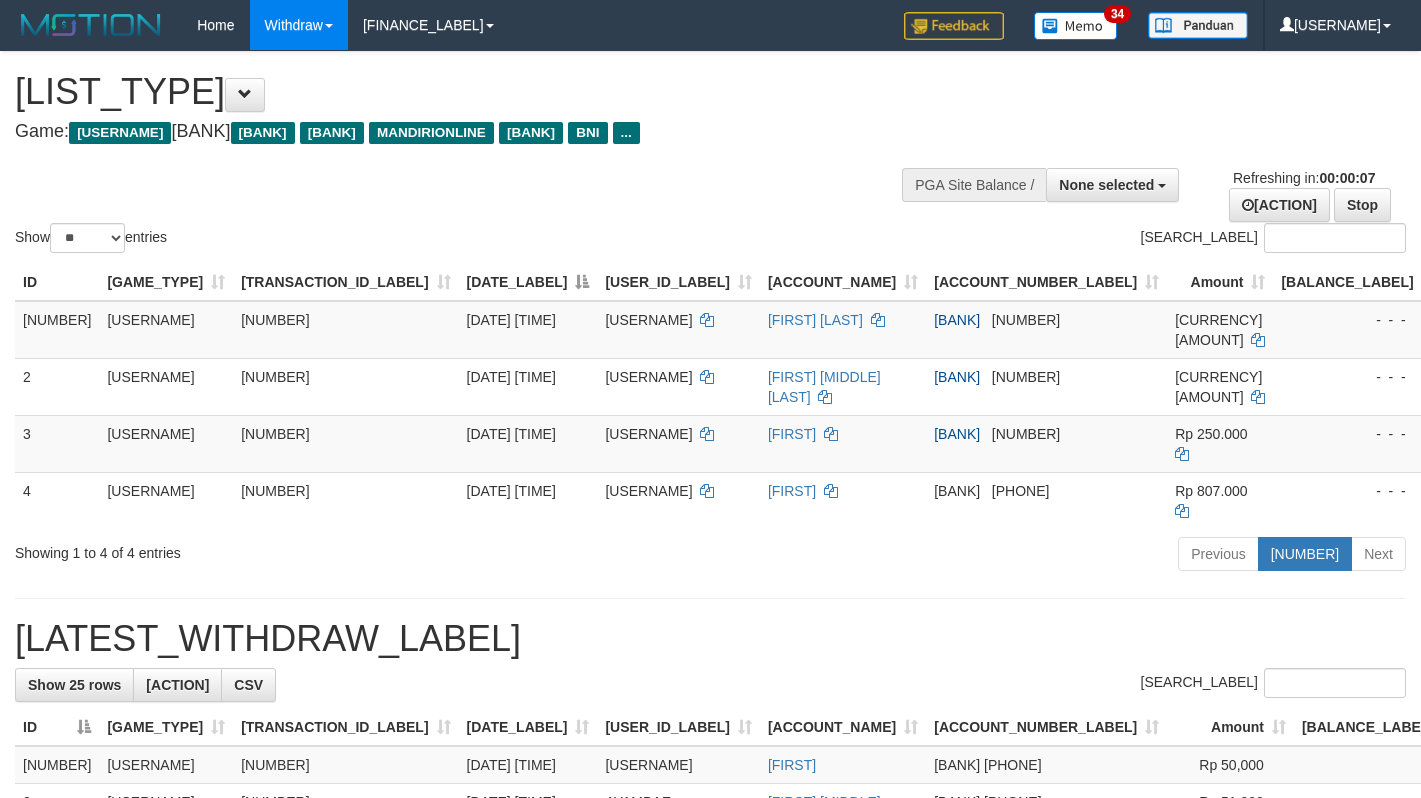 scroll, scrollTop: 0, scrollLeft: 0, axis: both 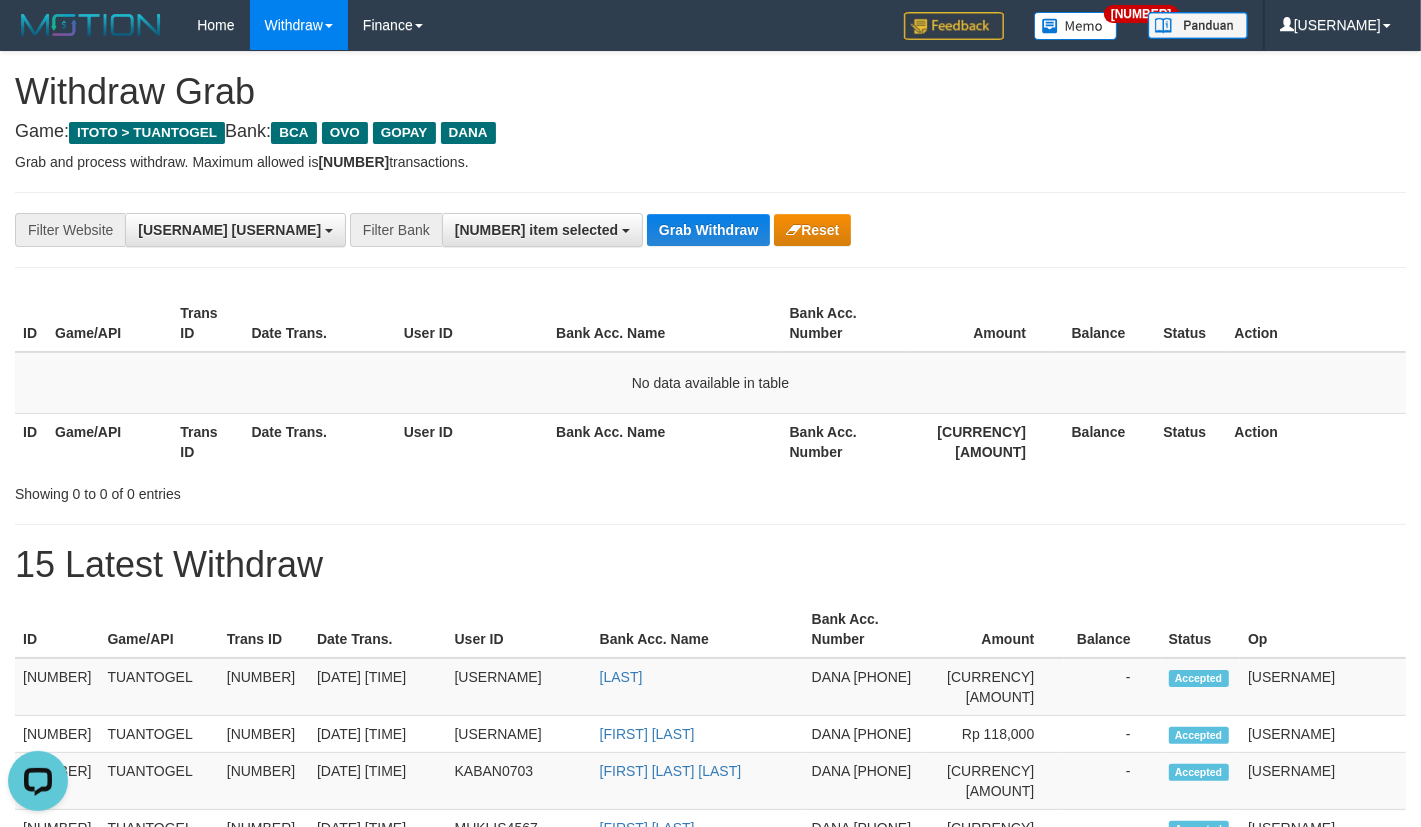click on "Grab Withdraw" at bounding box center [586, 230] 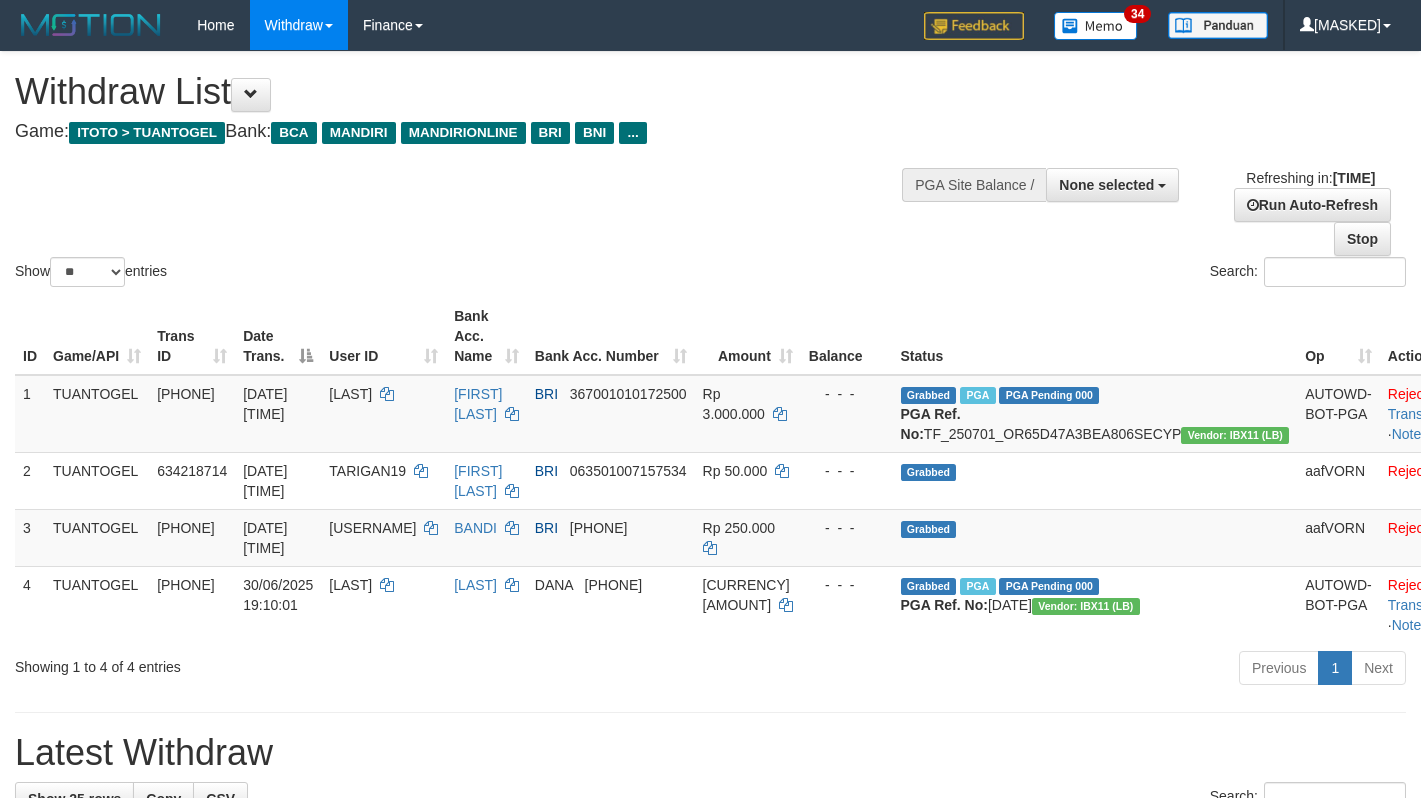 scroll, scrollTop: 0, scrollLeft: 0, axis: both 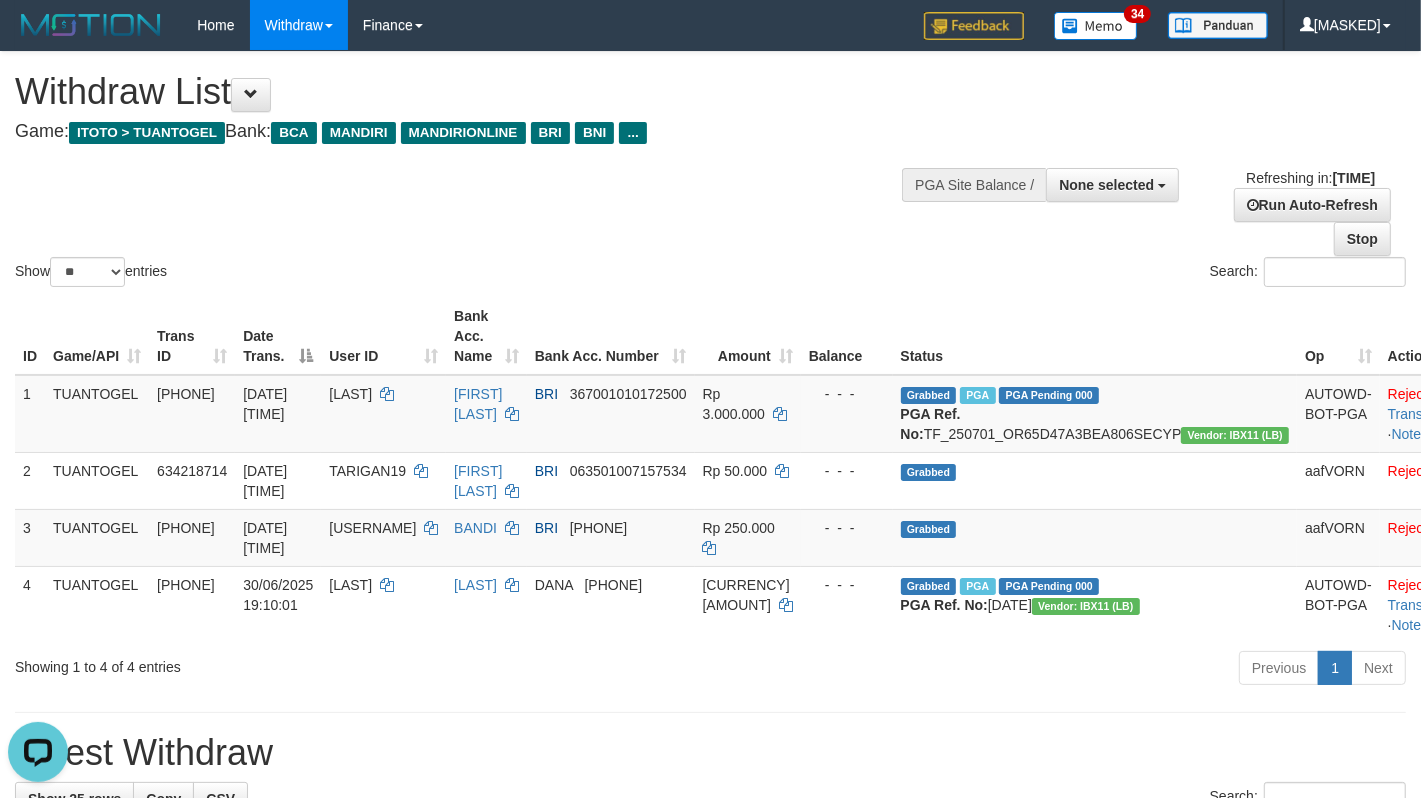 click on "Previous 1 Next" at bounding box center (1006, 650) 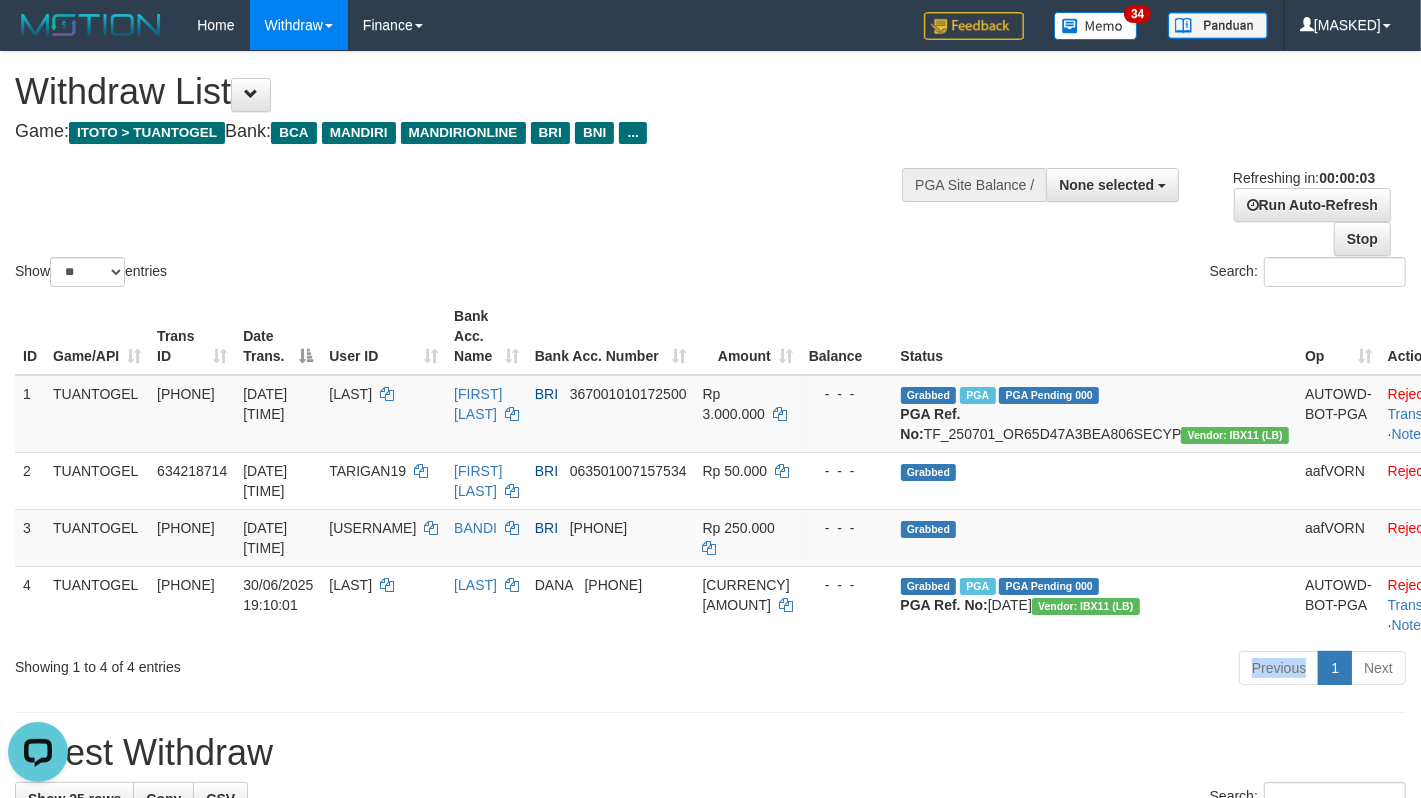 click on "Previous 1 Next" at bounding box center [1006, 650] 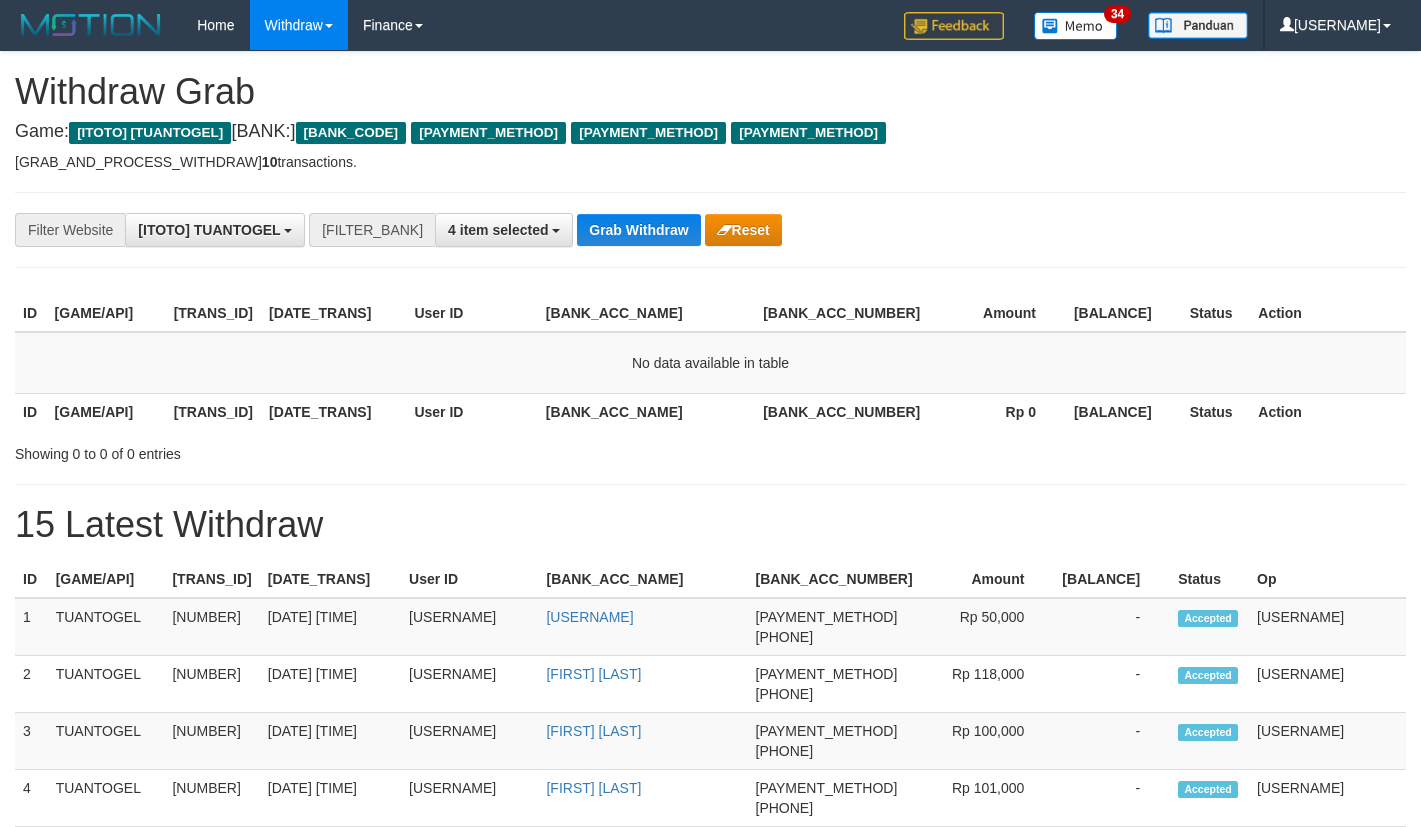 scroll, scrollTop: 0, scrollLeft: 0, axis: both 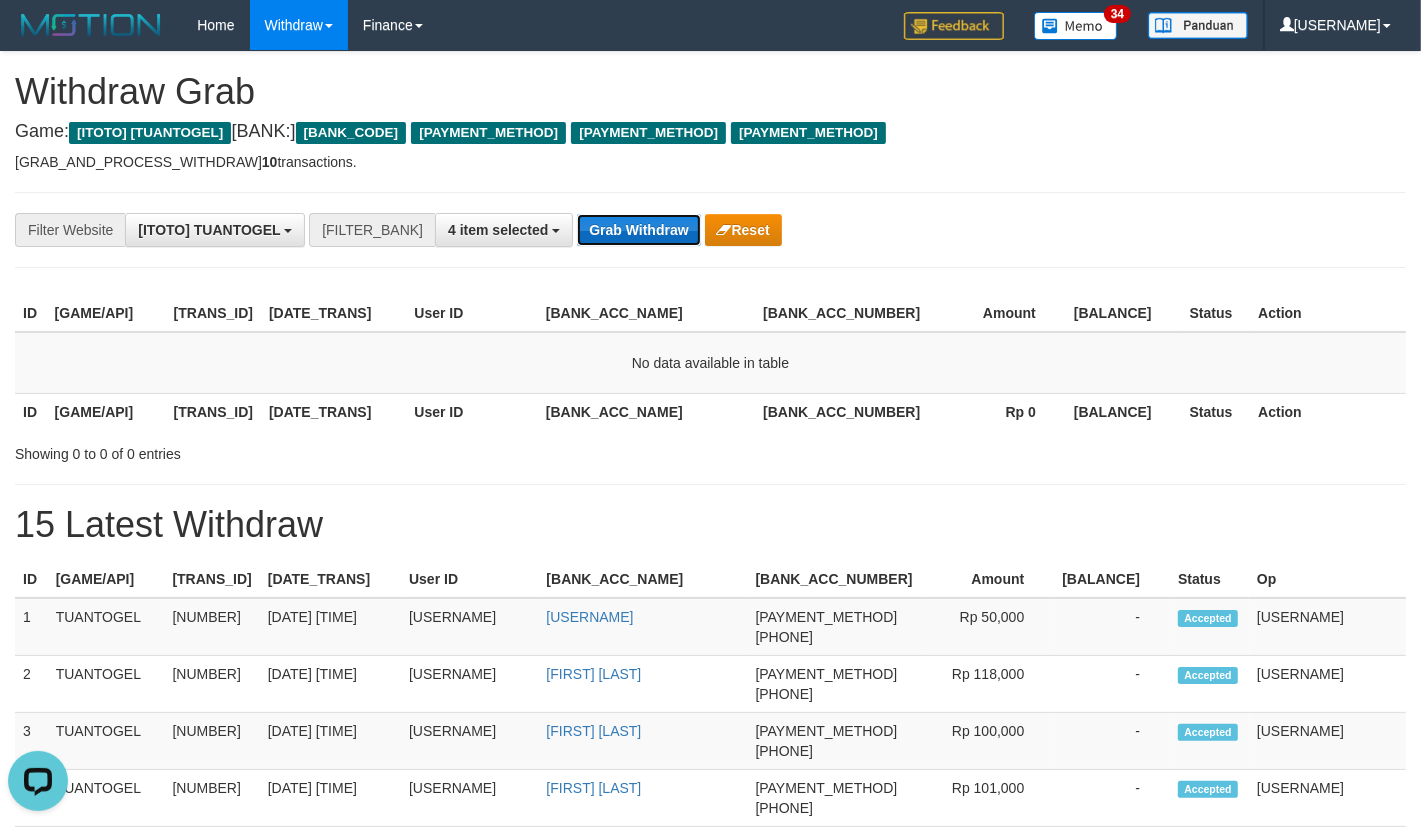 click on "Grab Withdraw" at bounding box center [726, 230] 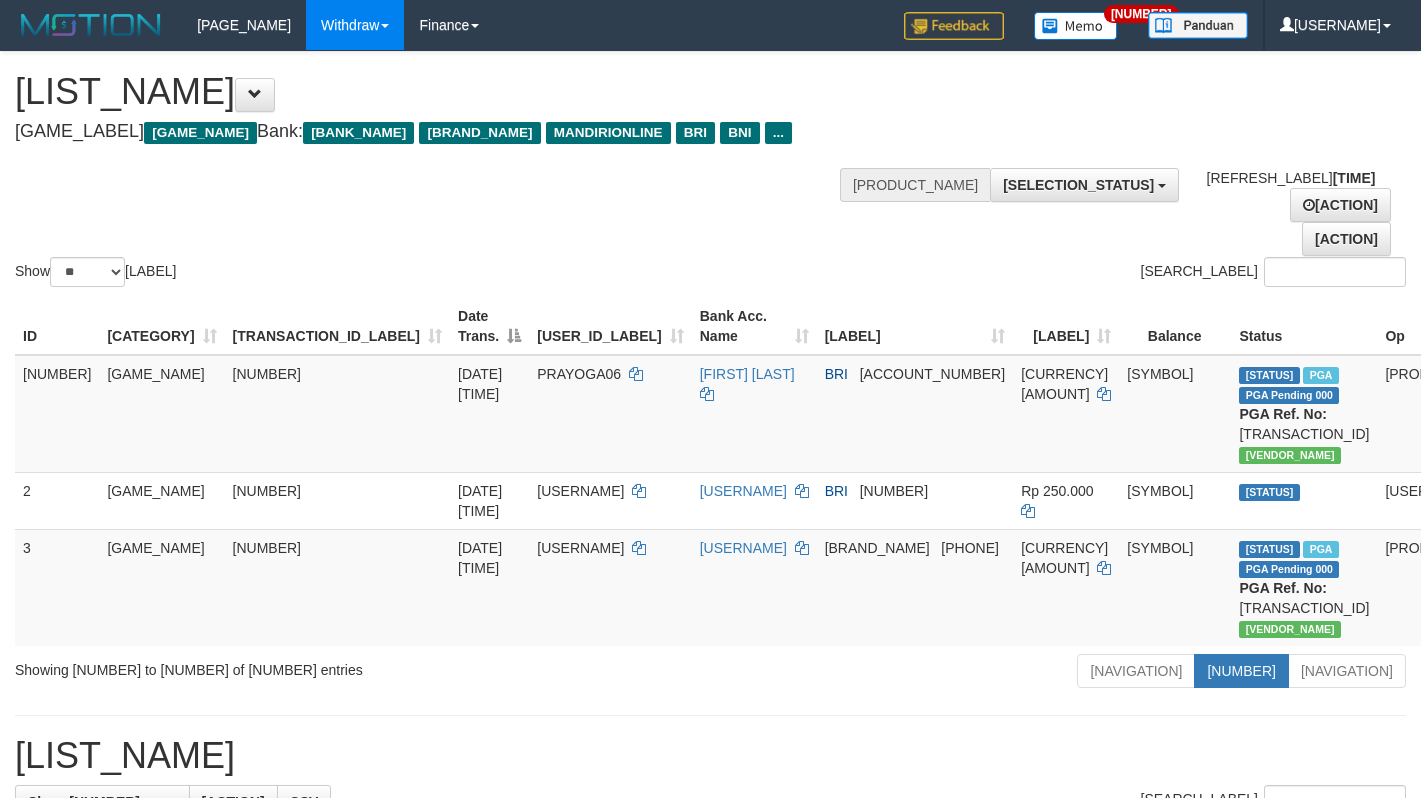 scroll, scrollTop: 0, scrollLeft: 0, axis: both 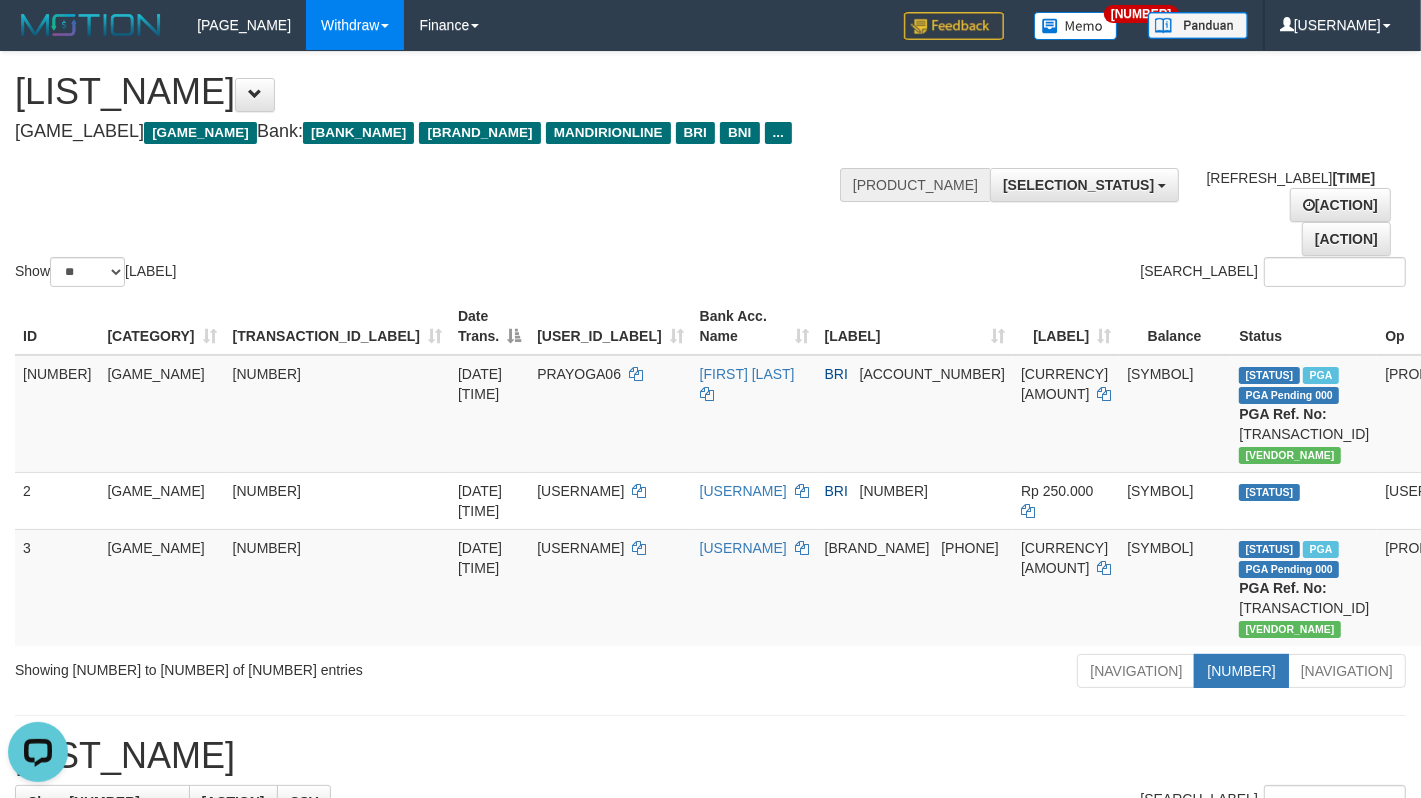 drag, startPoint x: 912, startPoint y: 711, endPoint x: 912, endPoint y: 680, distance: 31 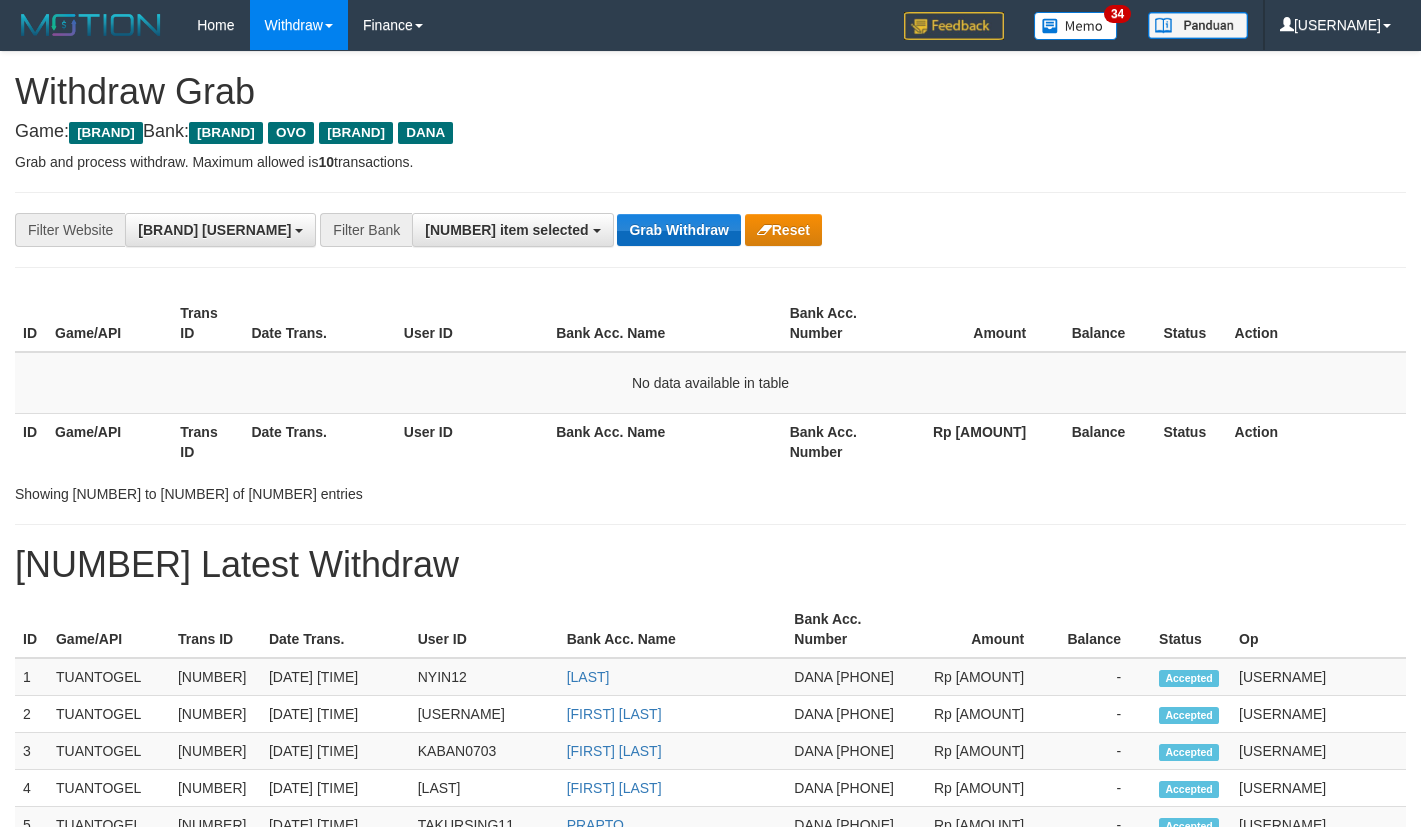 scroll, scrollTop: 0, scrollLeft: 0, axis: both 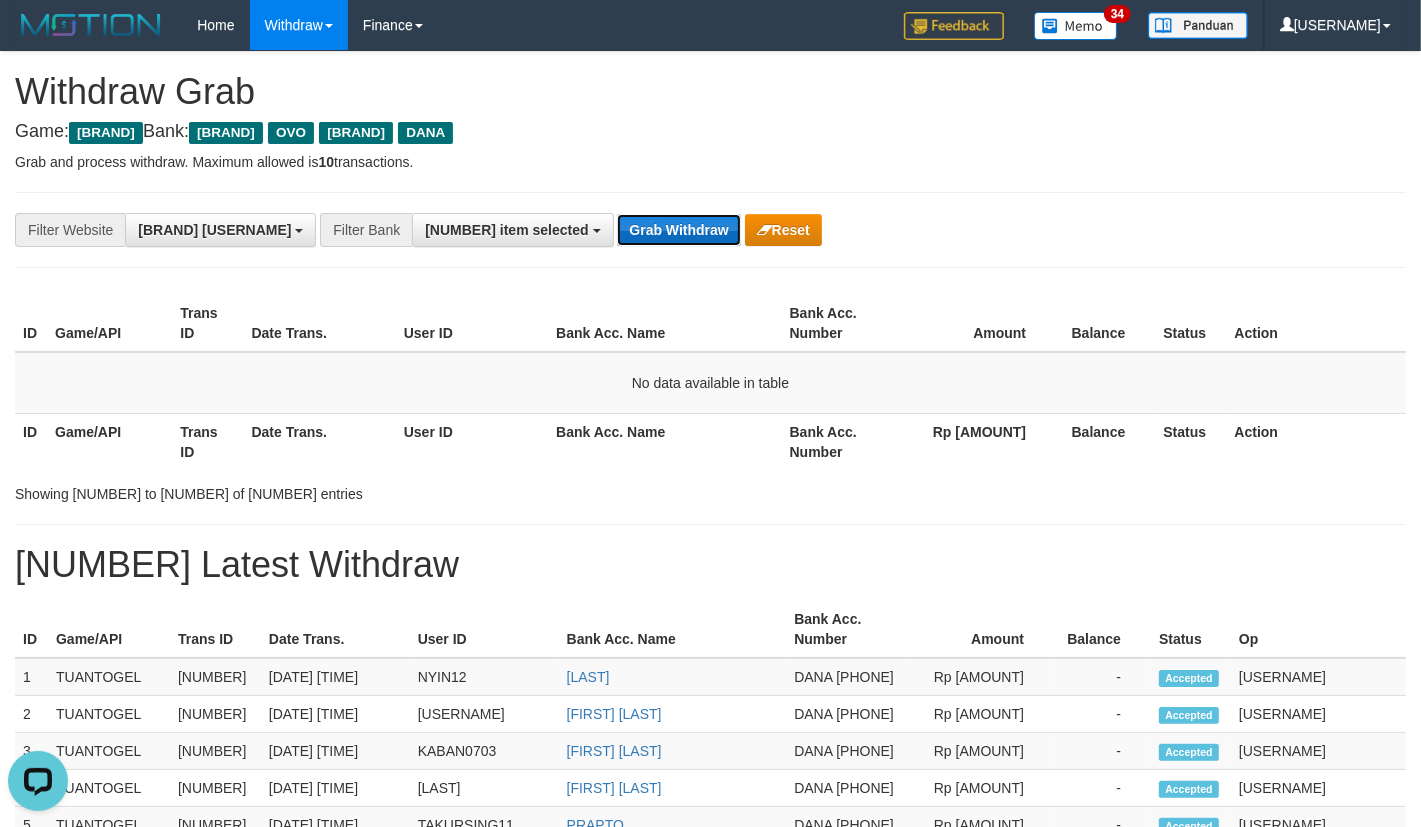 click on "[COMPANY_NAME] [ACTION]" at bounding box center (694, 230) 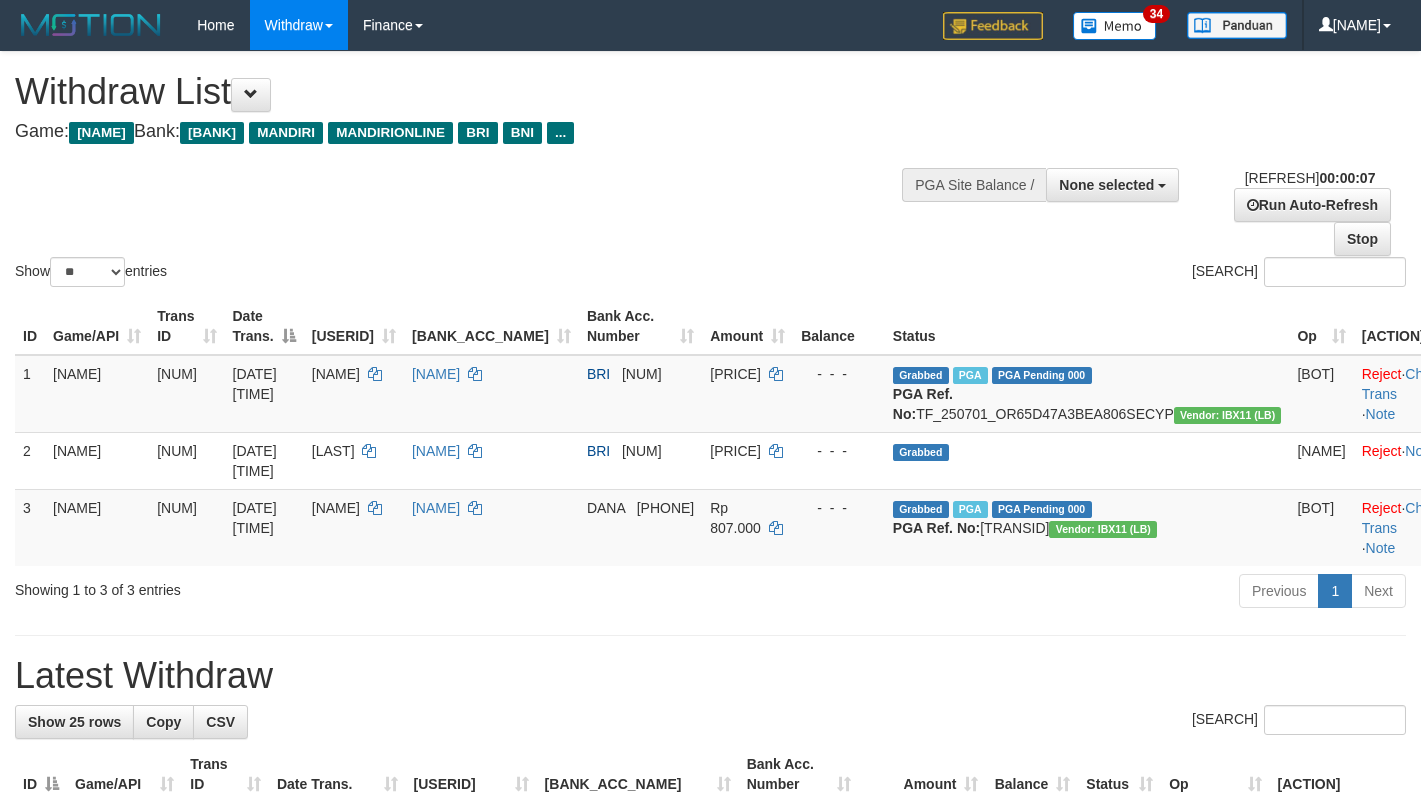 scroll, scrollTop: 0, scrollLeft: 0, axis: both 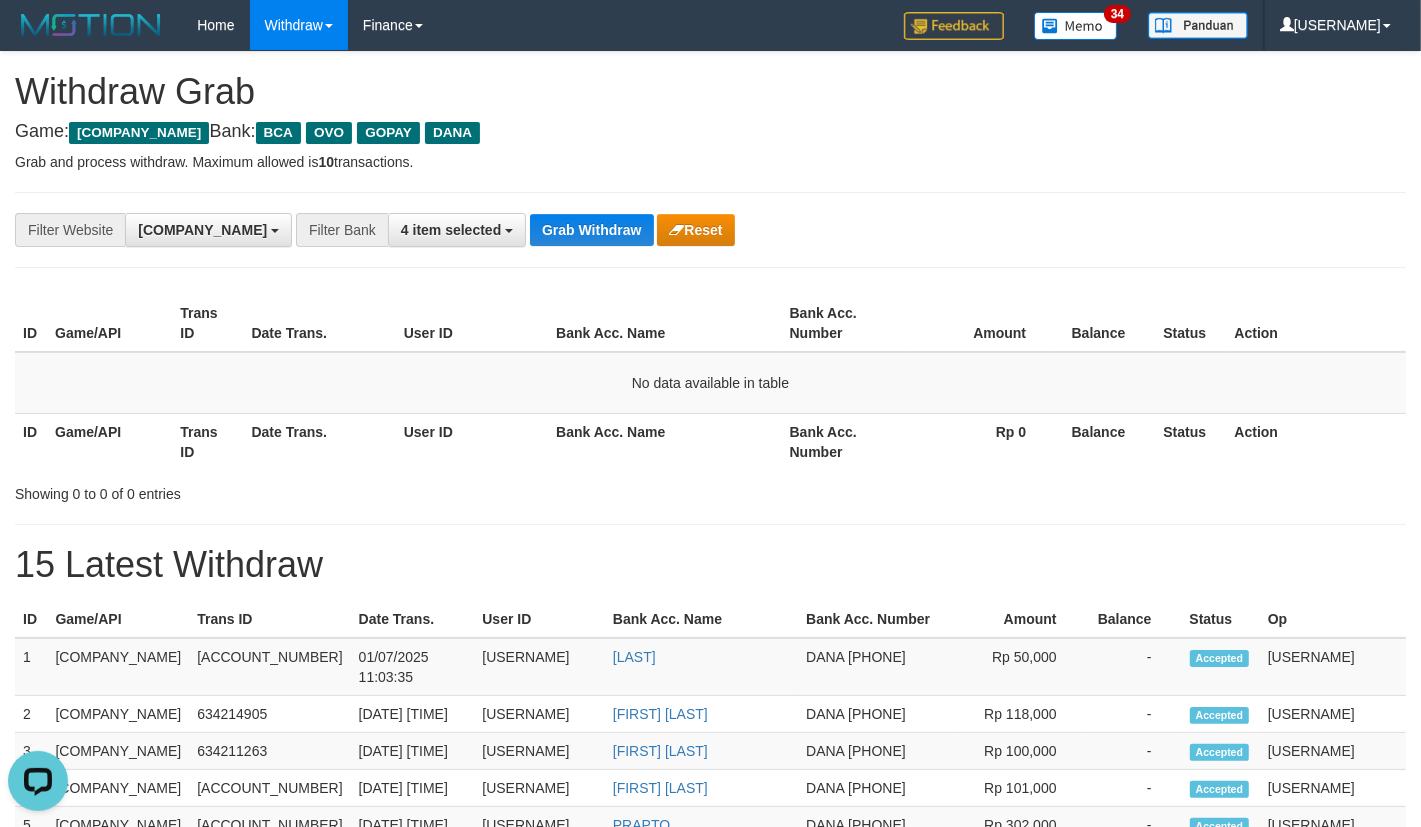click on "Grab Withdraw" at bounding box center [659, 230] 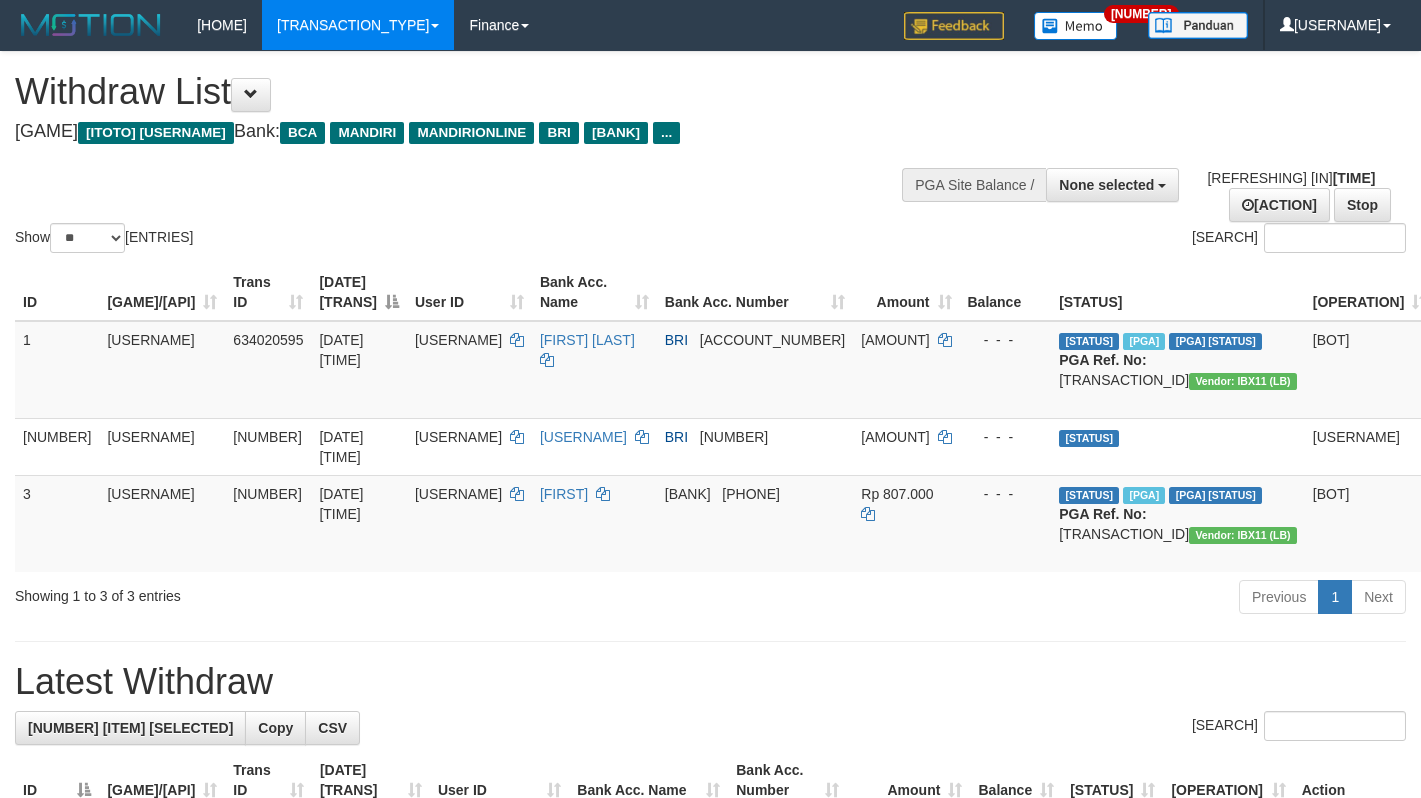 scroll, scrollTop: 0, scrollLeft: 0, axis: both 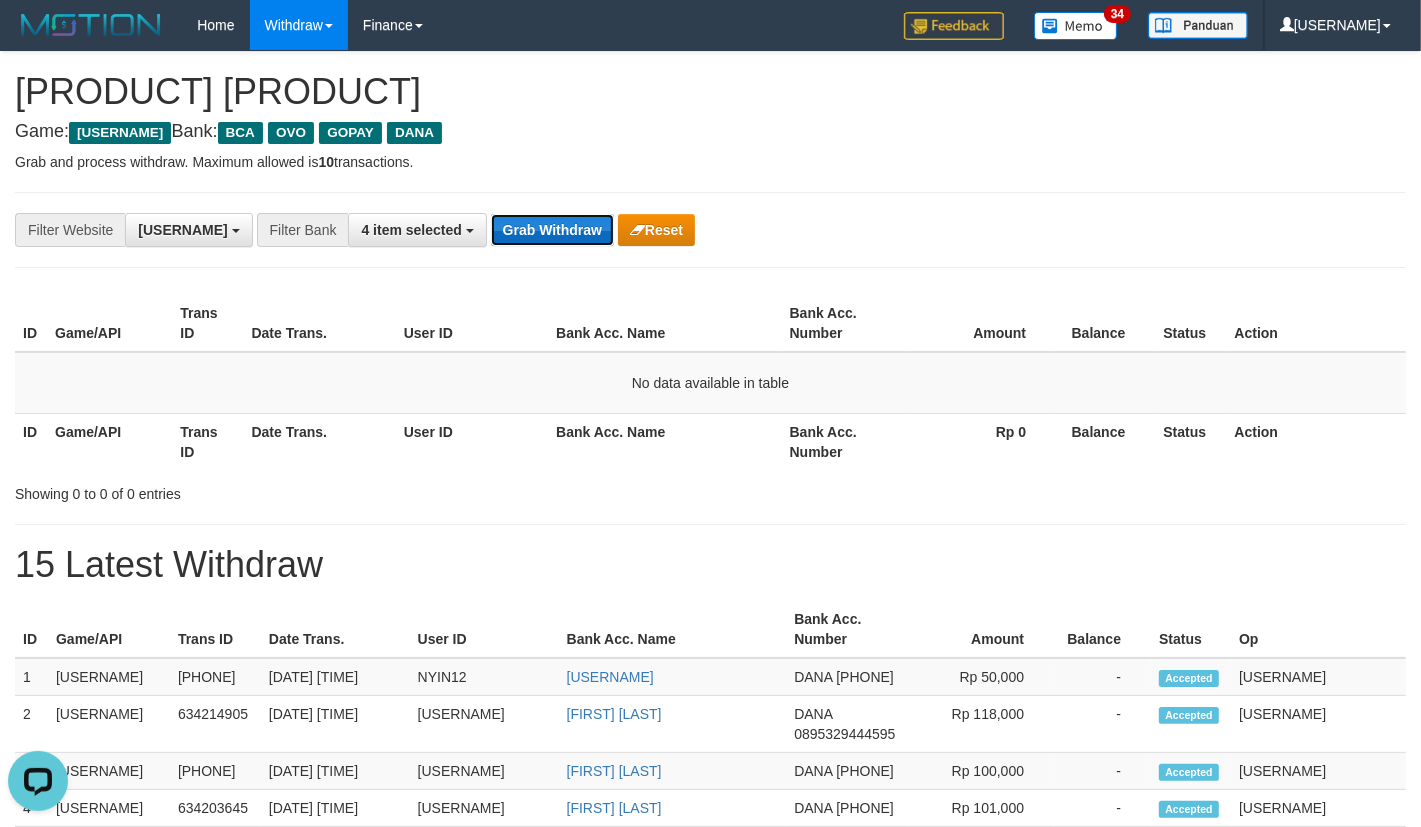 click on "Grab Withdraw" at bounding box center [586, 230] 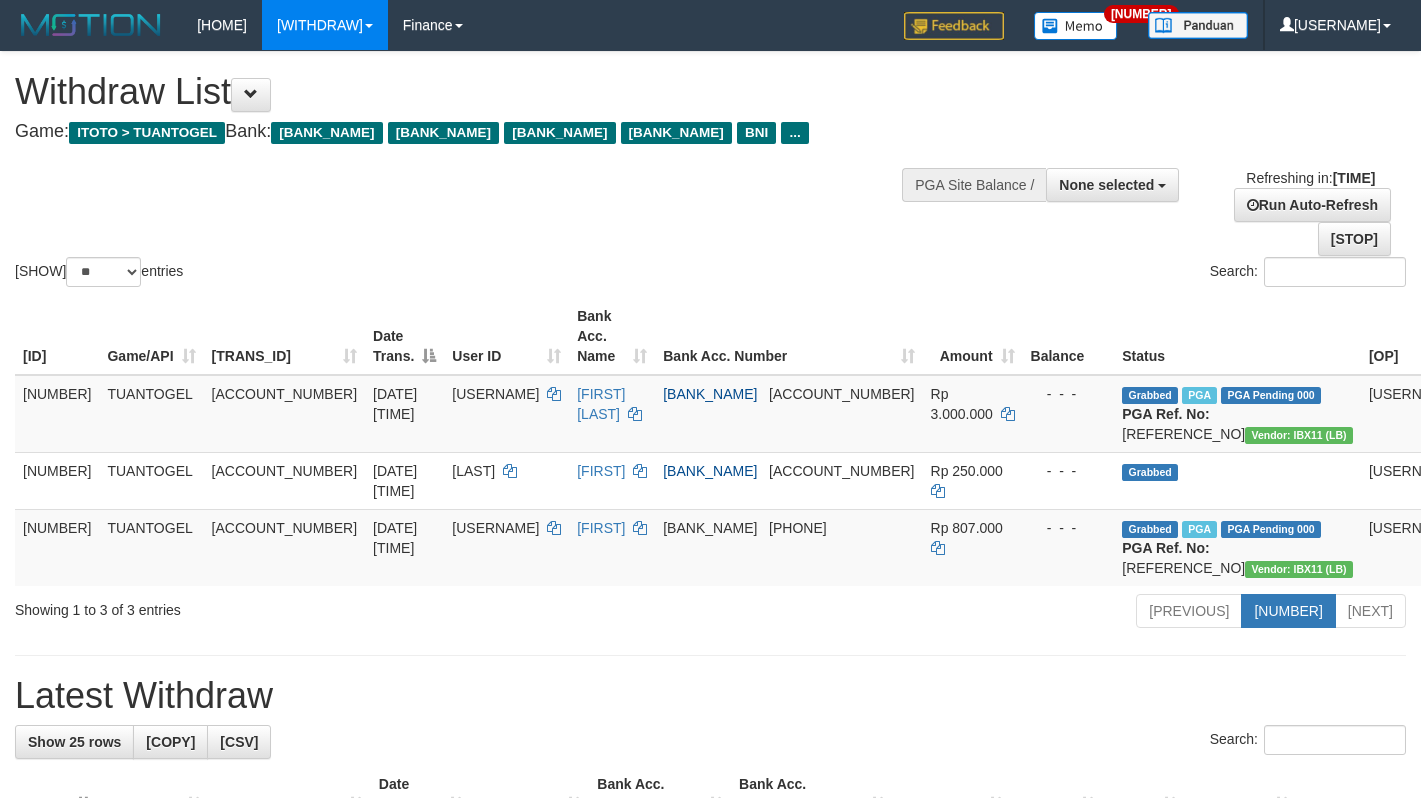 scroll, scrollTop: 0, scrollLeft: 0, axis: both 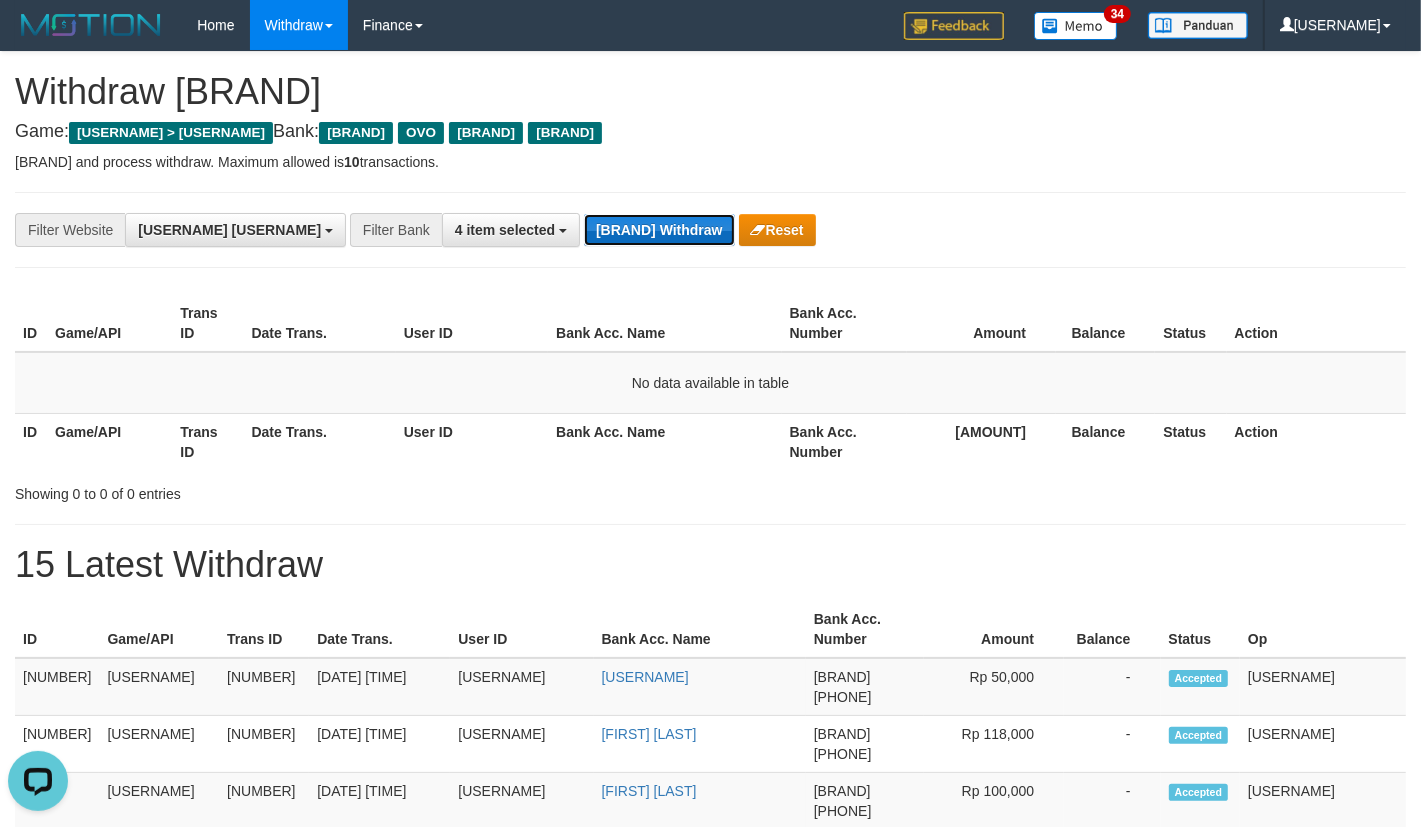 click on "Grab Withdraw" at bounding box center [508, 230] 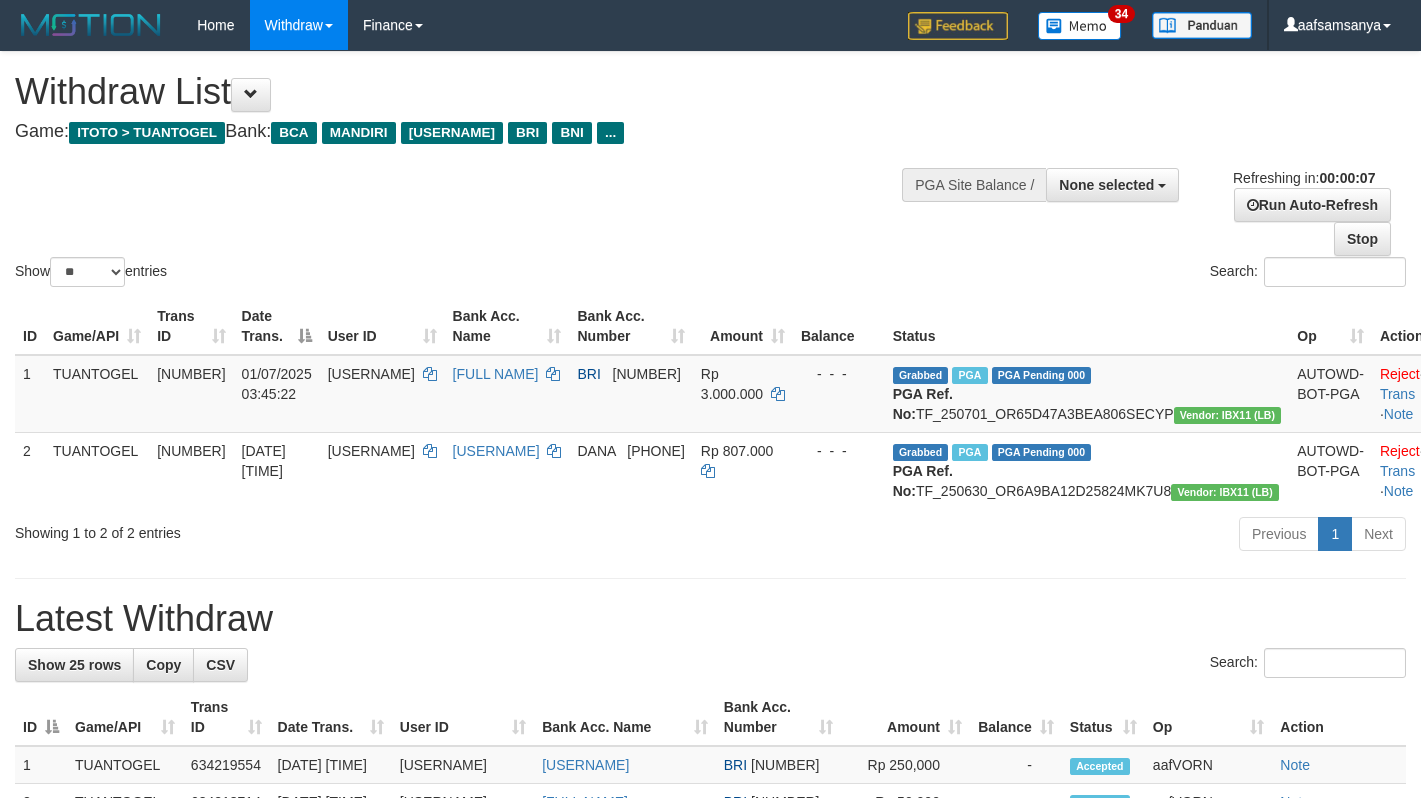 scroll, scrollTop: 0, scrollLeft: 0, axis: both 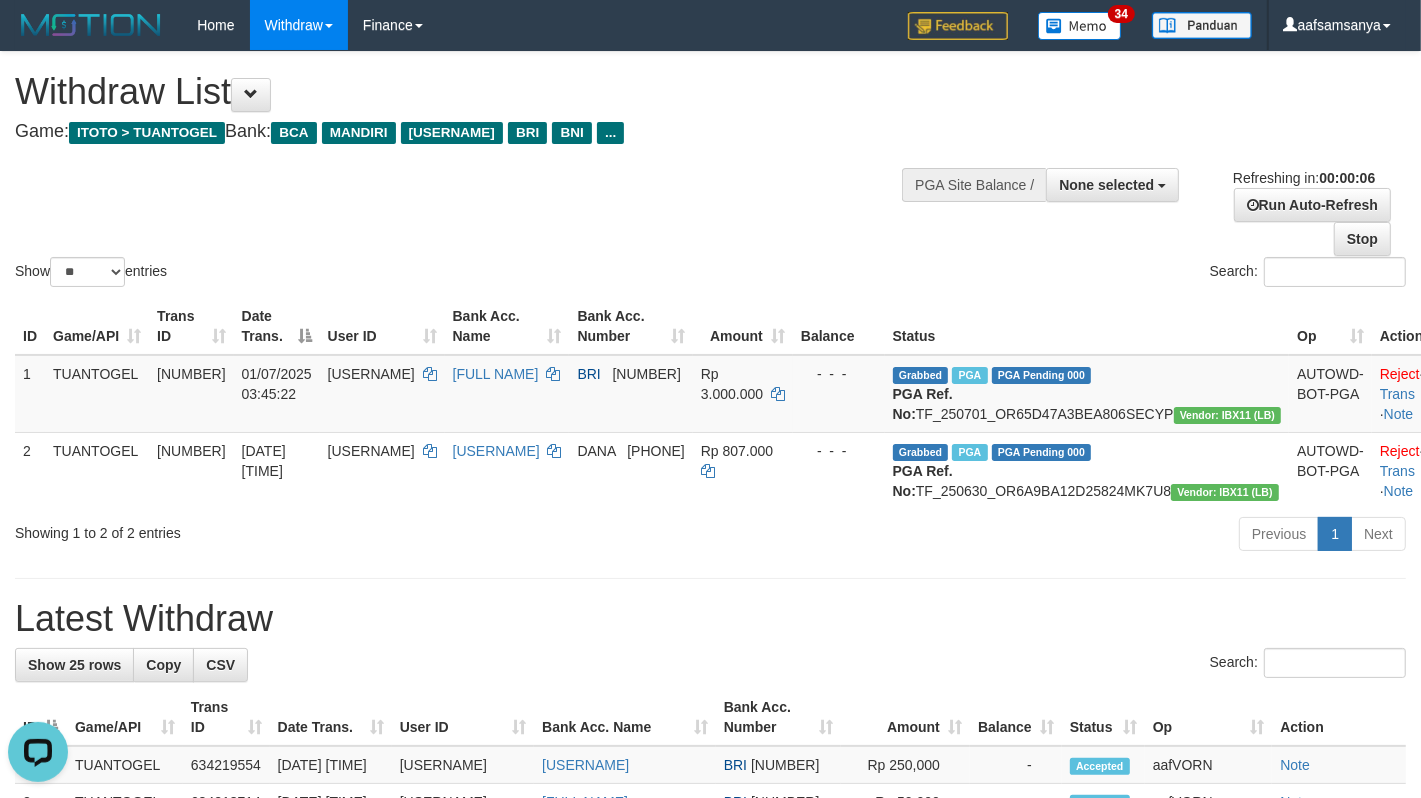 click on "Previous 1 Next" at bounding box center [1006, 556] 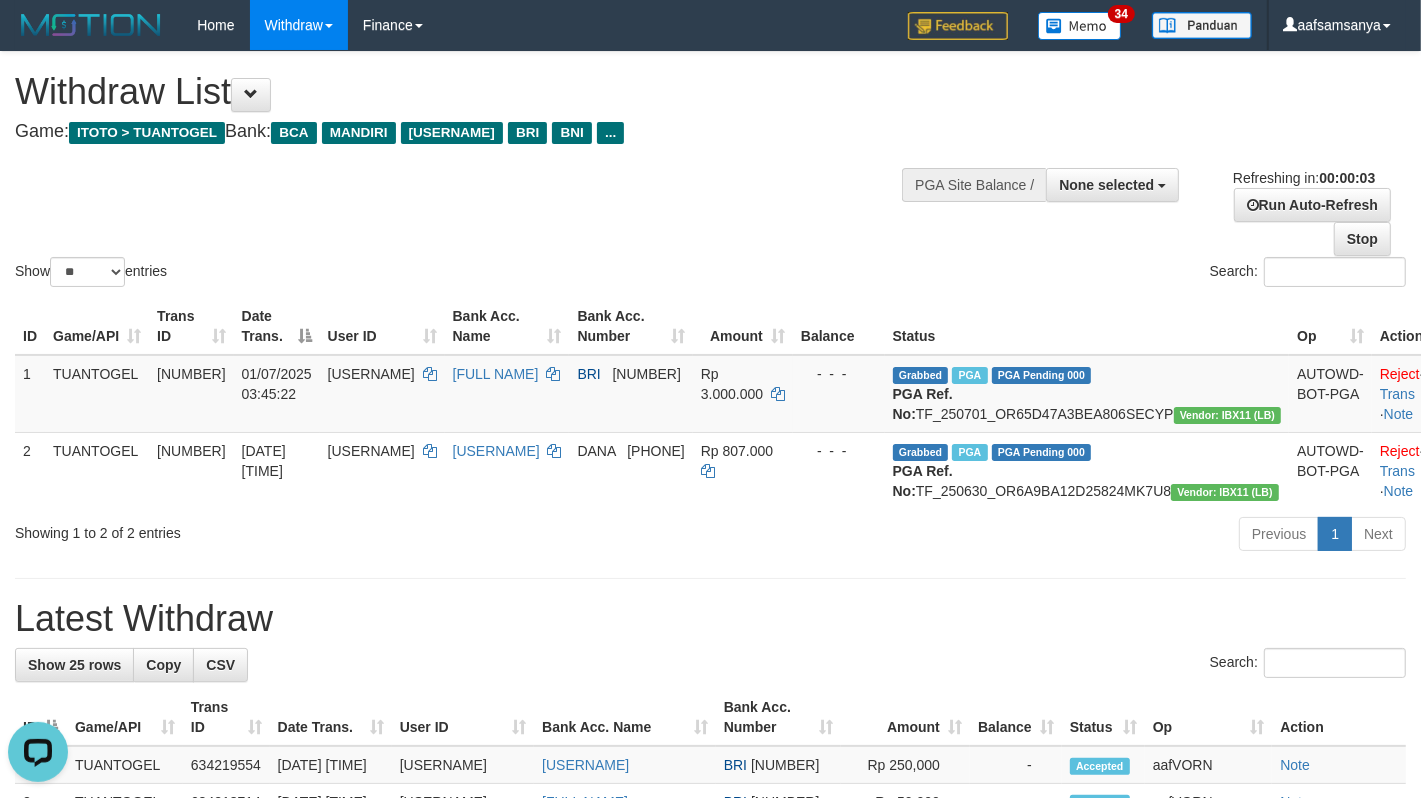 click on "Show  ** ** ** ***  entries Search:" at bounding box center (710, 171) 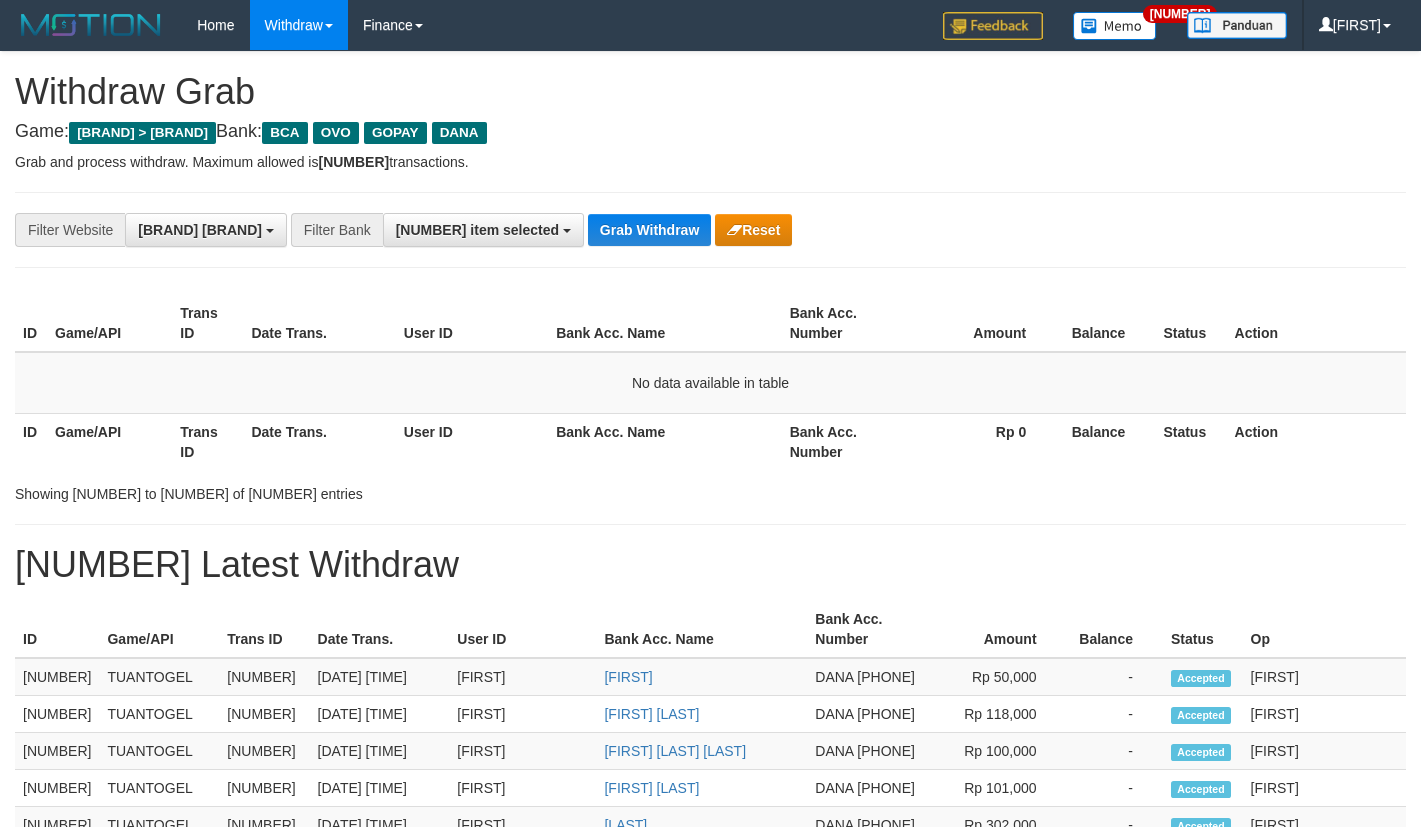 scroll, scrollTop: 0, scrollLeft: 0, axis: both 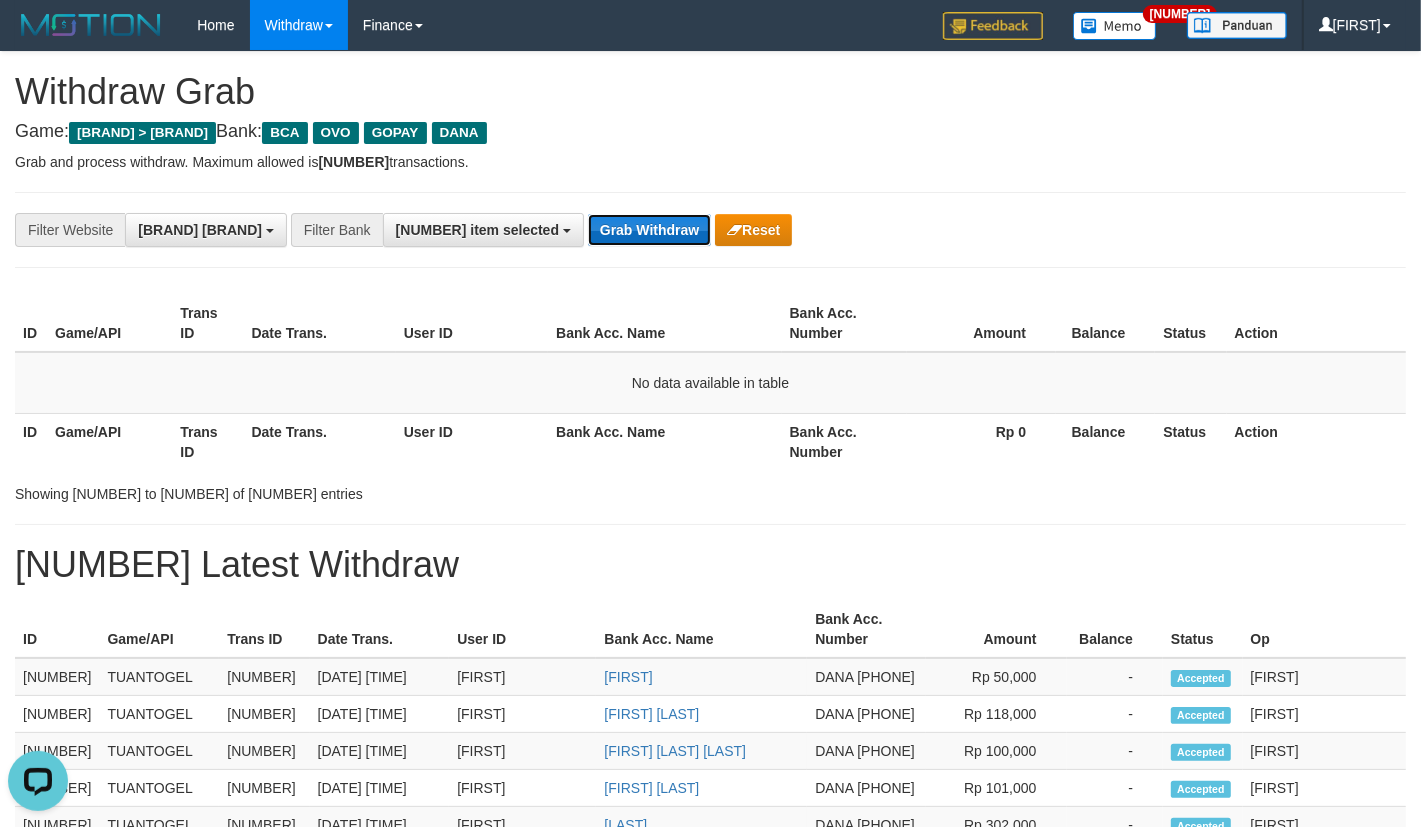 click on "Grab Withdraw" at bounding box center (566, 230) 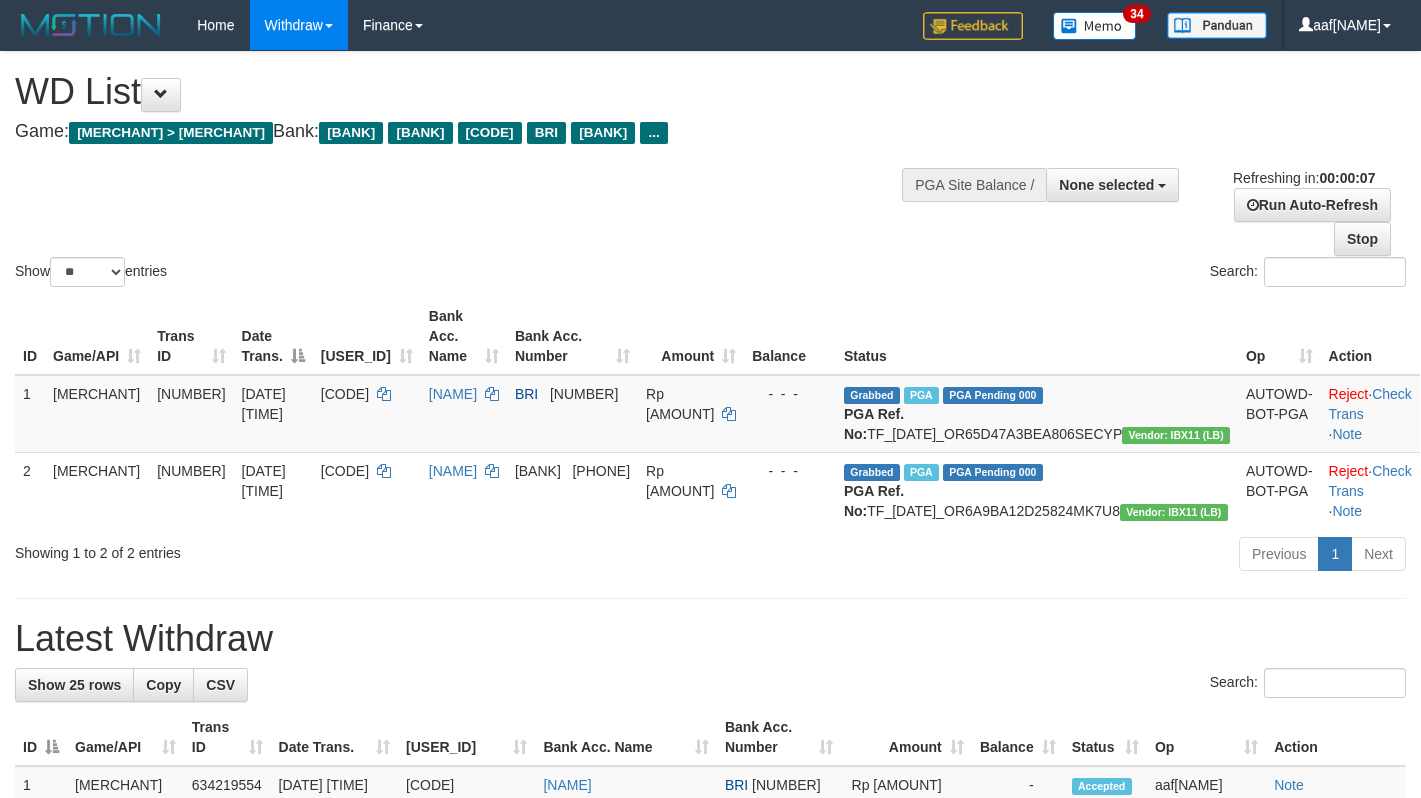 scroll, scrollTop: 0, scrollLeft: 0, axis: both 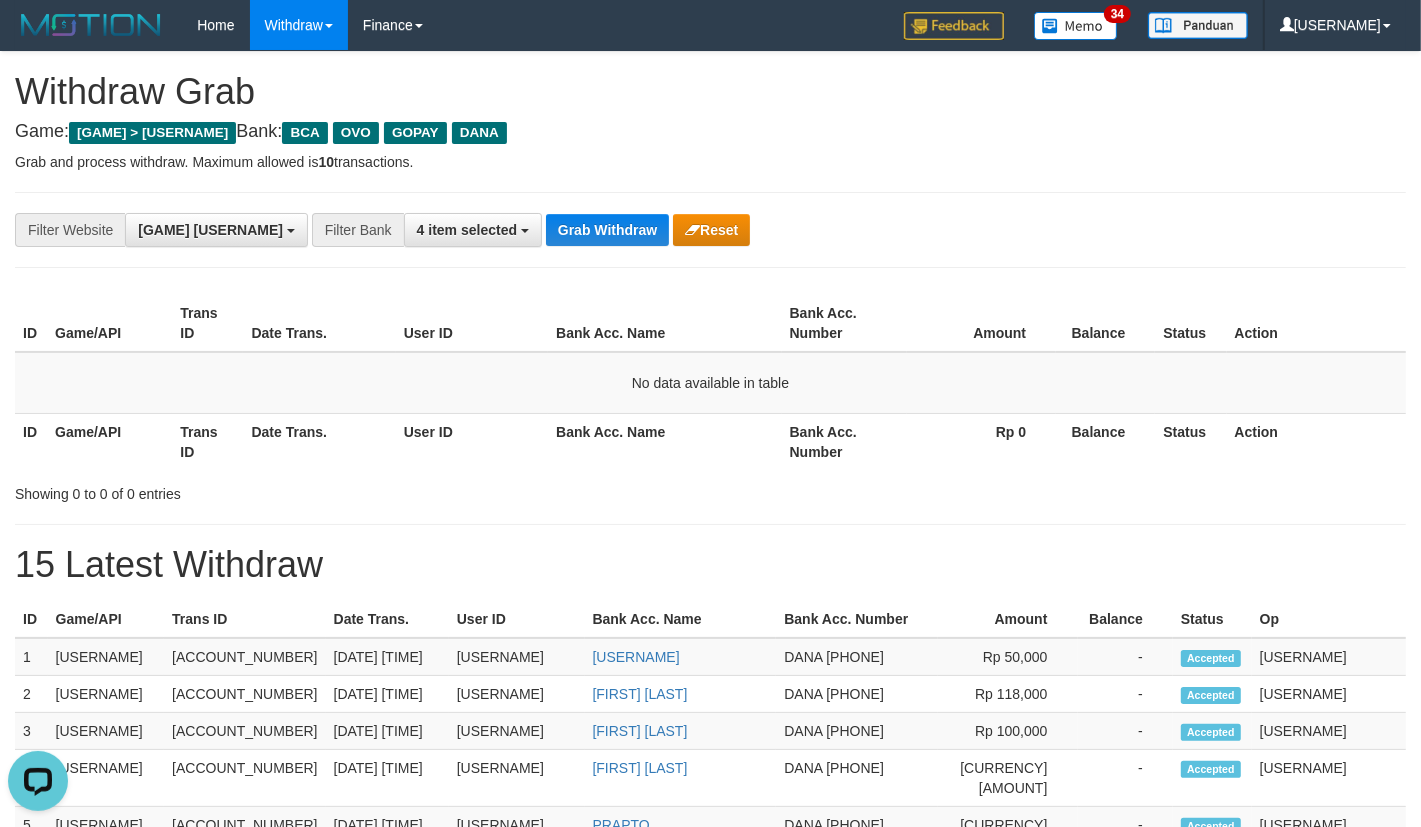 click on "**********" at bounding box center [710, 1023] 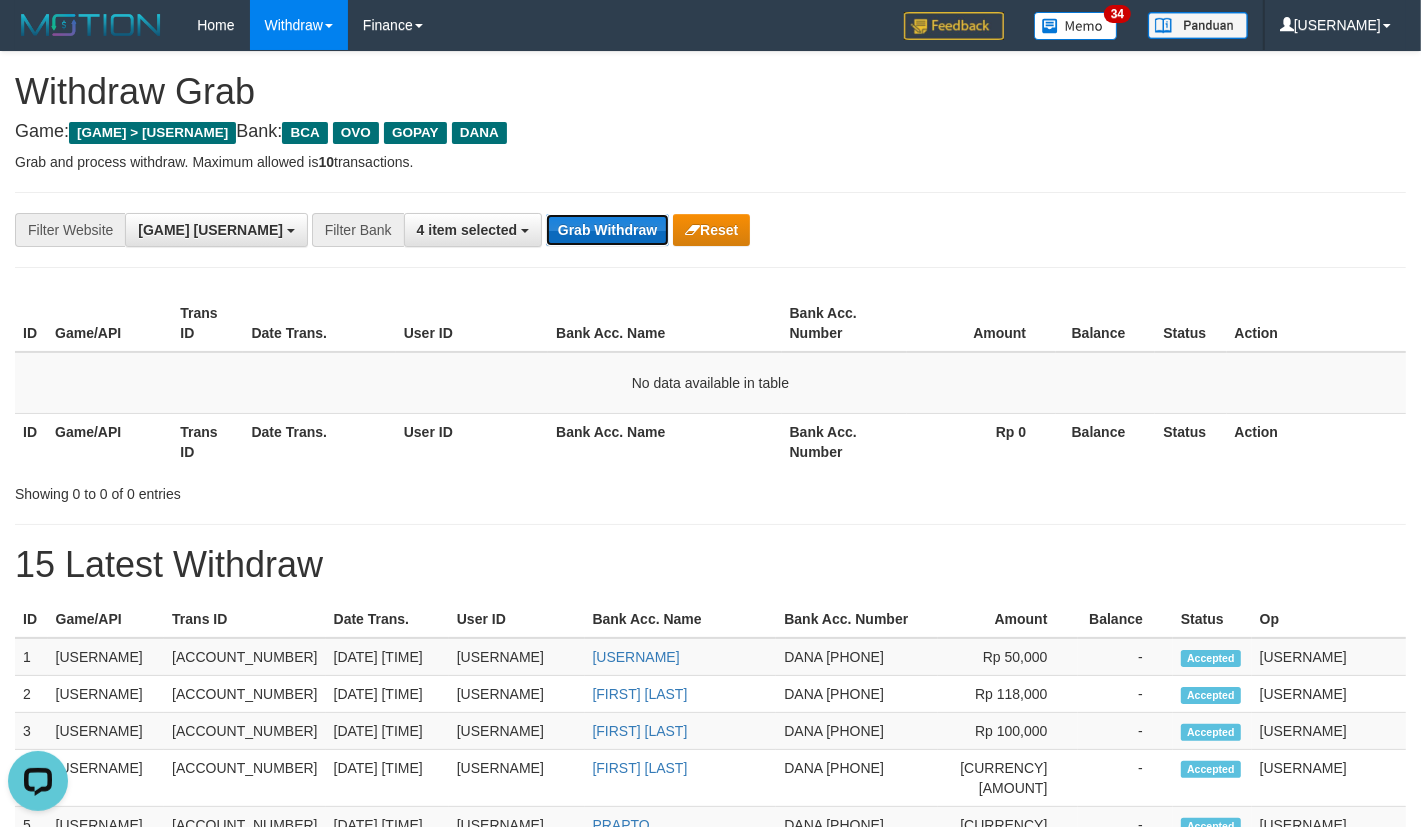 click on "Grab Withdraw" at bounding box center (621, 230) 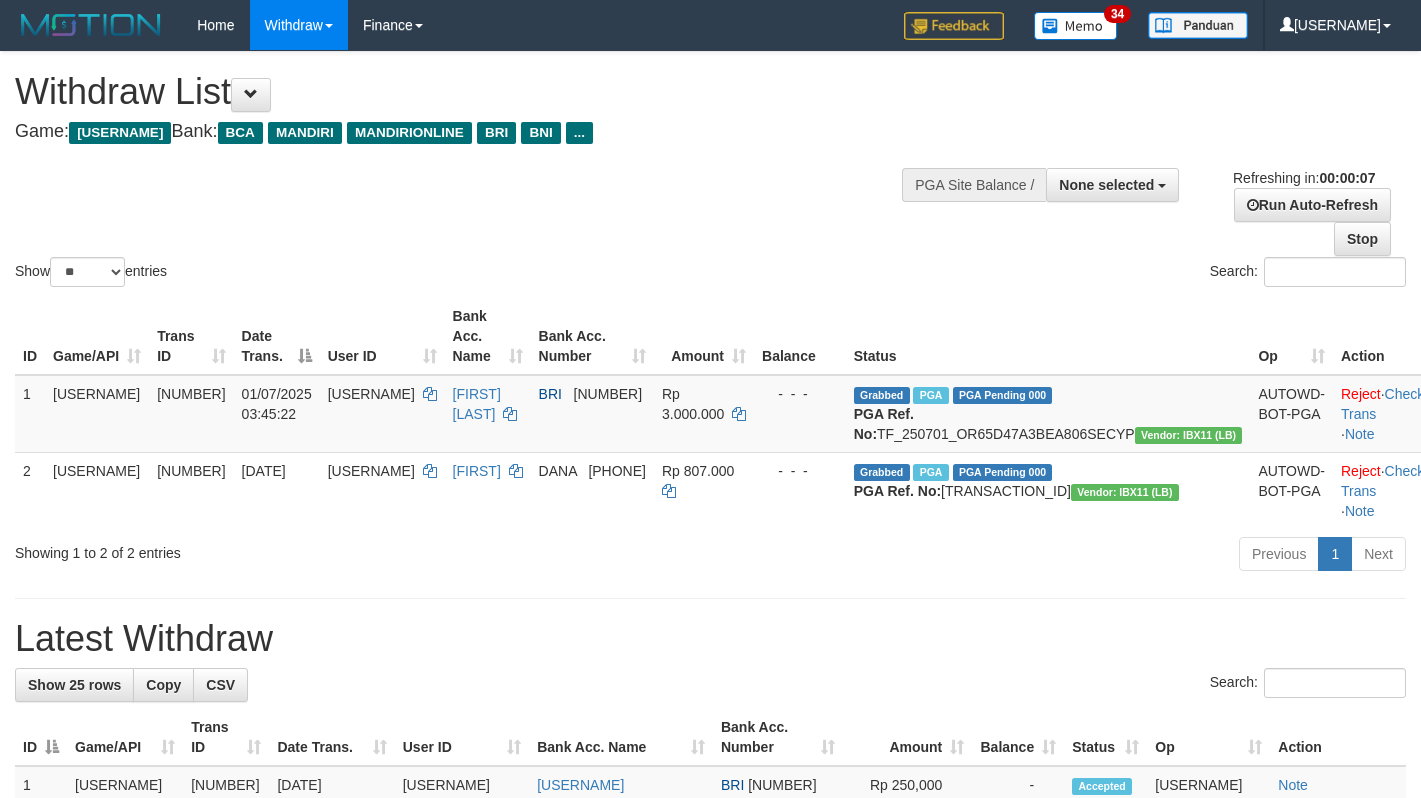 scroll, scrollTop: 0, scrollLeft: 0, axis: both 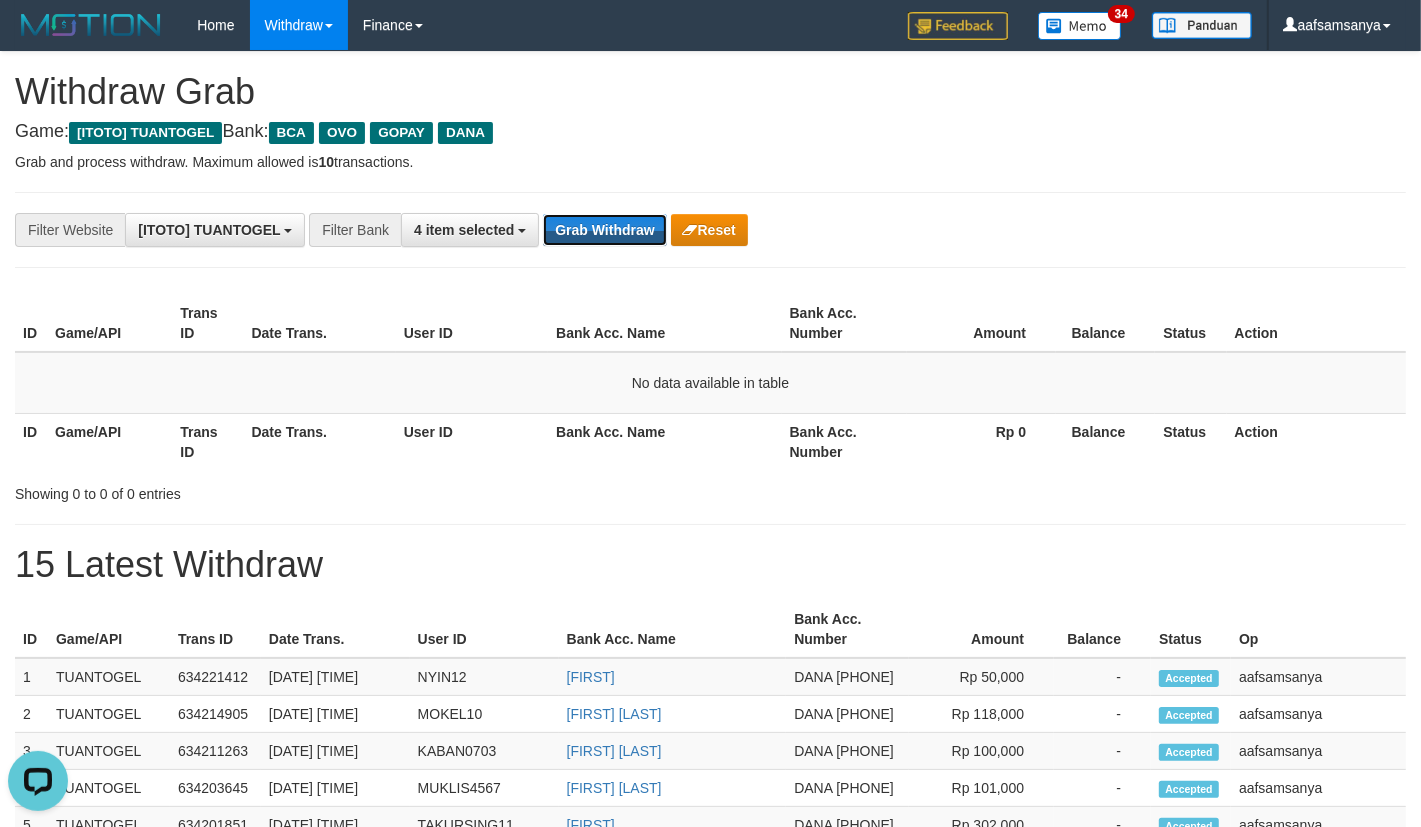 click on "Grab Withdraw" at bounding box center (552, 230) 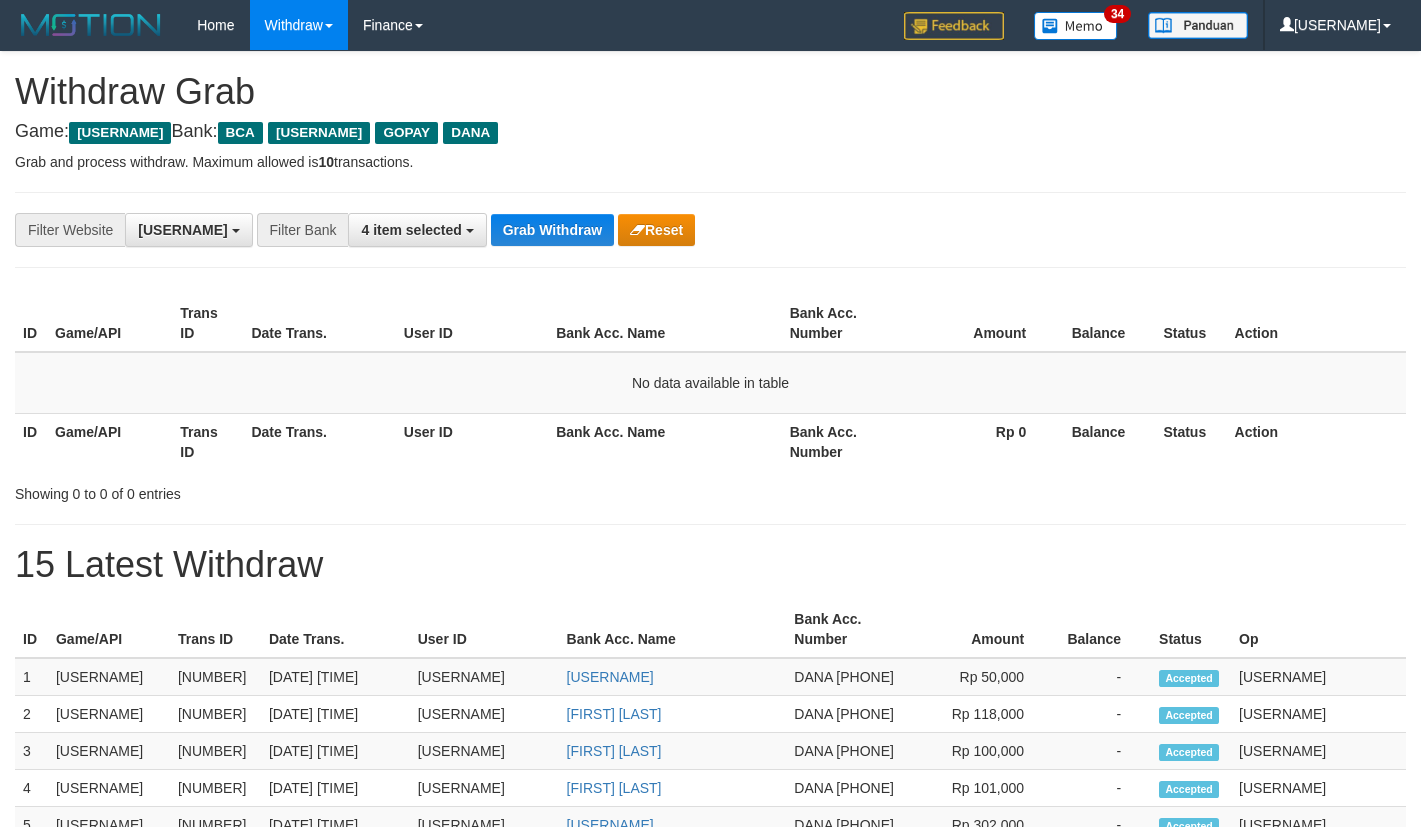 scroll, scrollTop: 0, scrollLeft: 0, axis: both 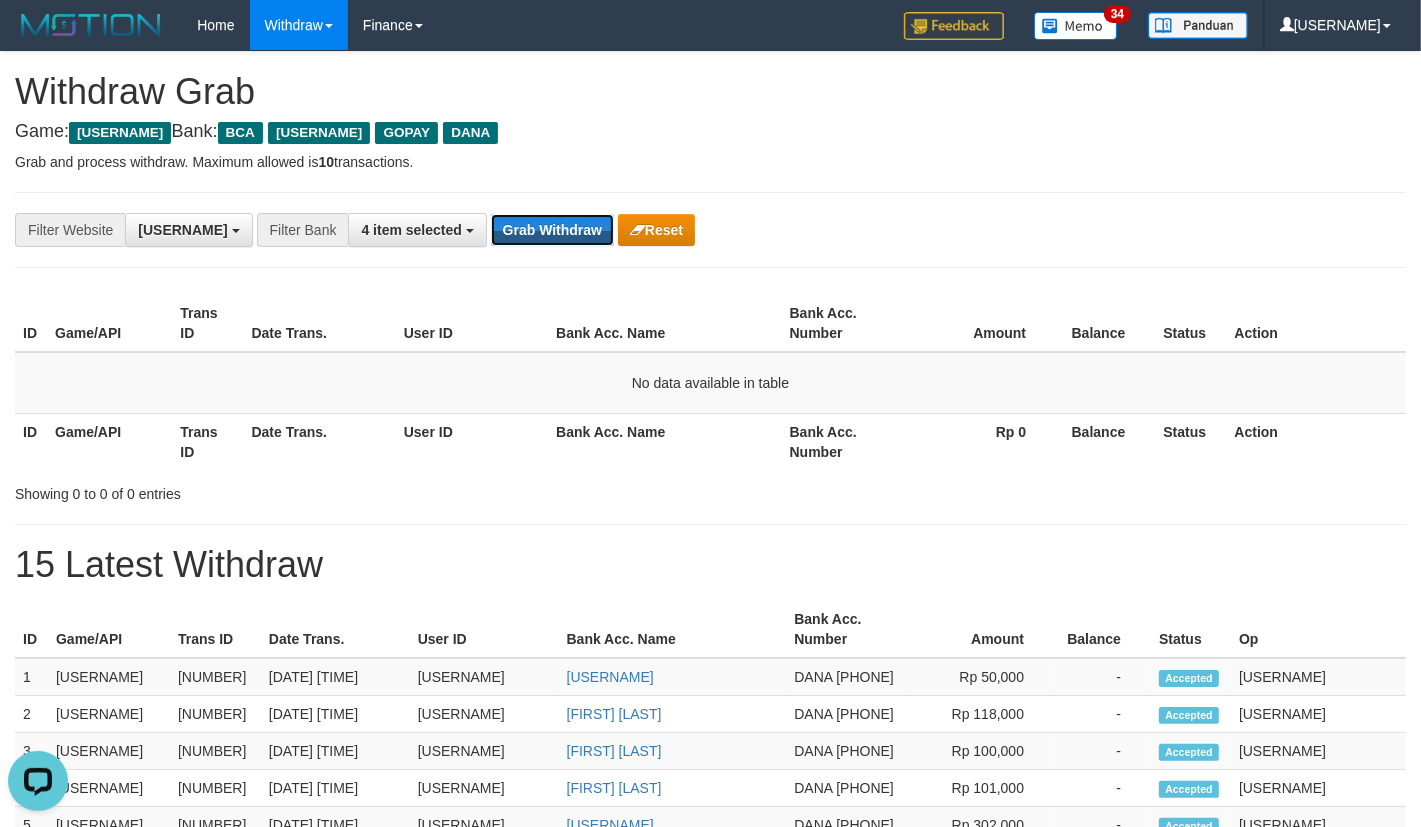 click on "[ACTION] [BRAND]" at bounding box center [645, 230] 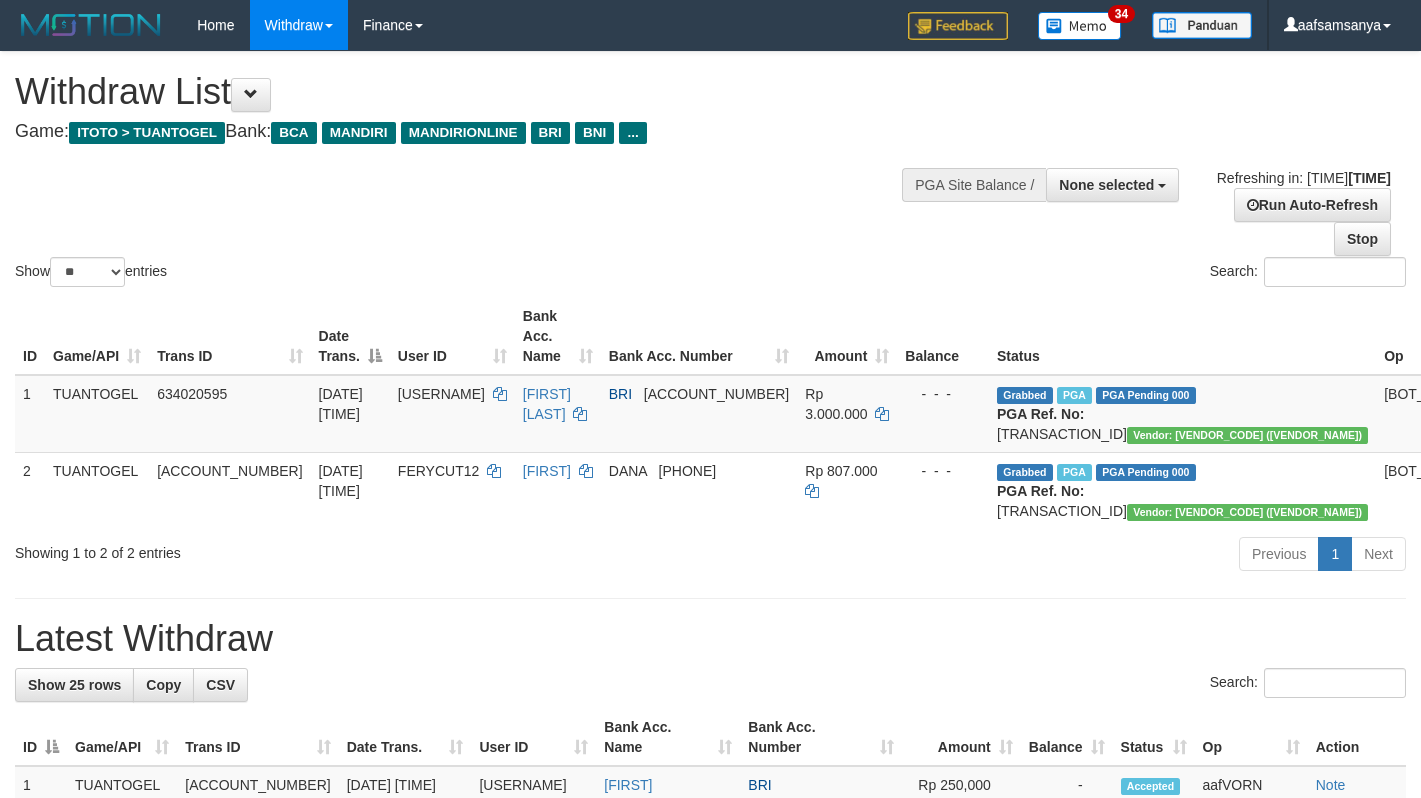 scroll, scrollTop: 0, scrollLeft: 0, axis: both 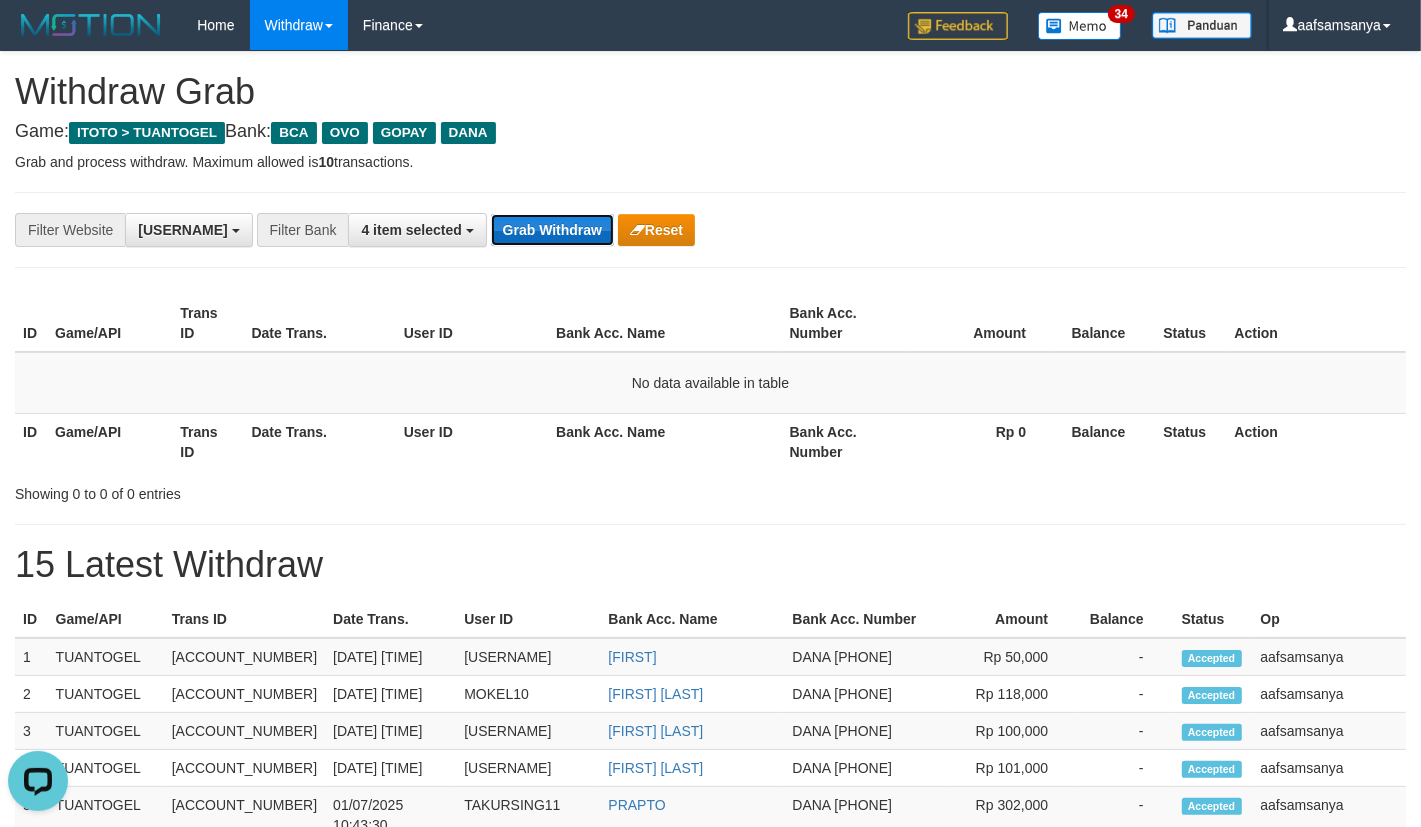 click on "[TEXT] [TEXT]" at bounding box center [554, 230] 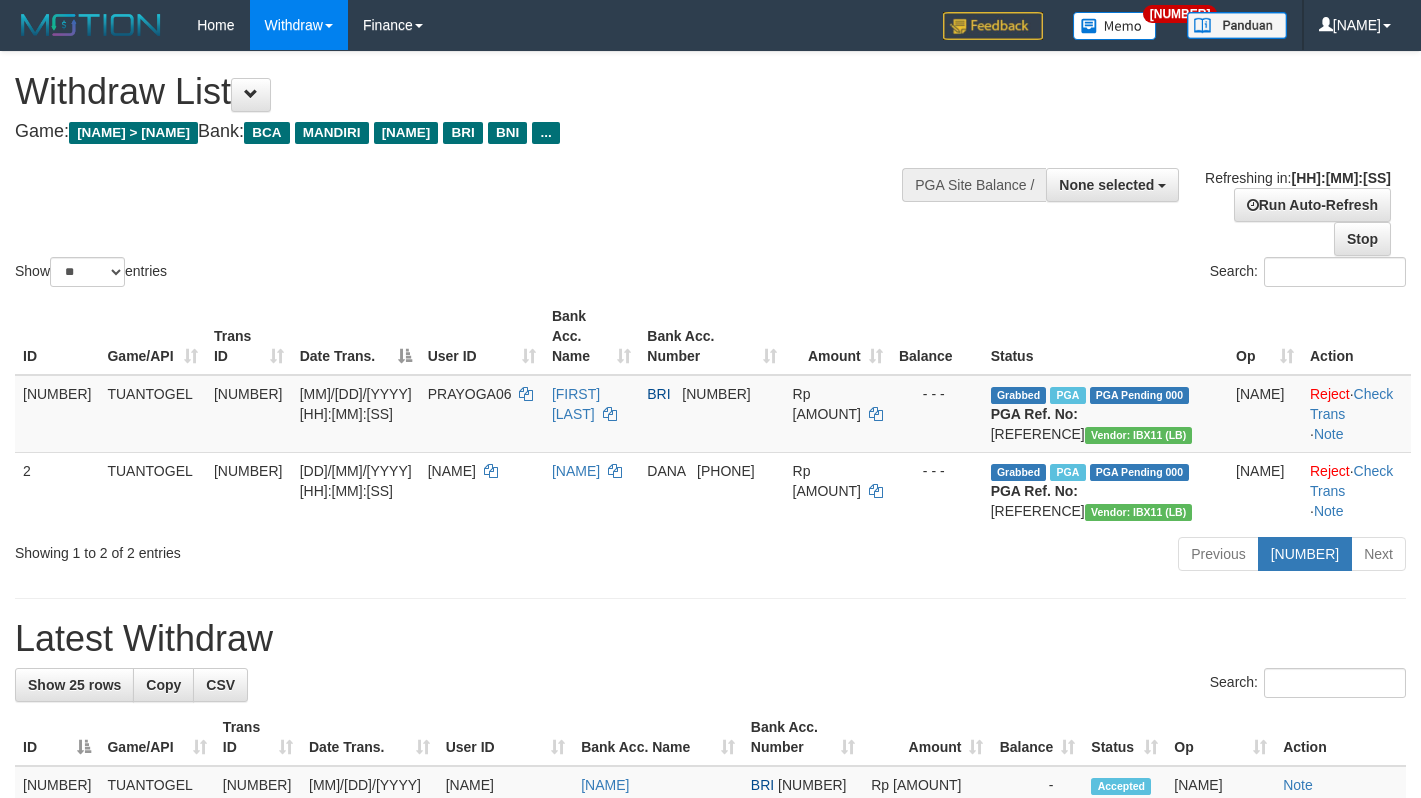 scroll, scrollTop: 0, scrollLeft: 0, axis: both 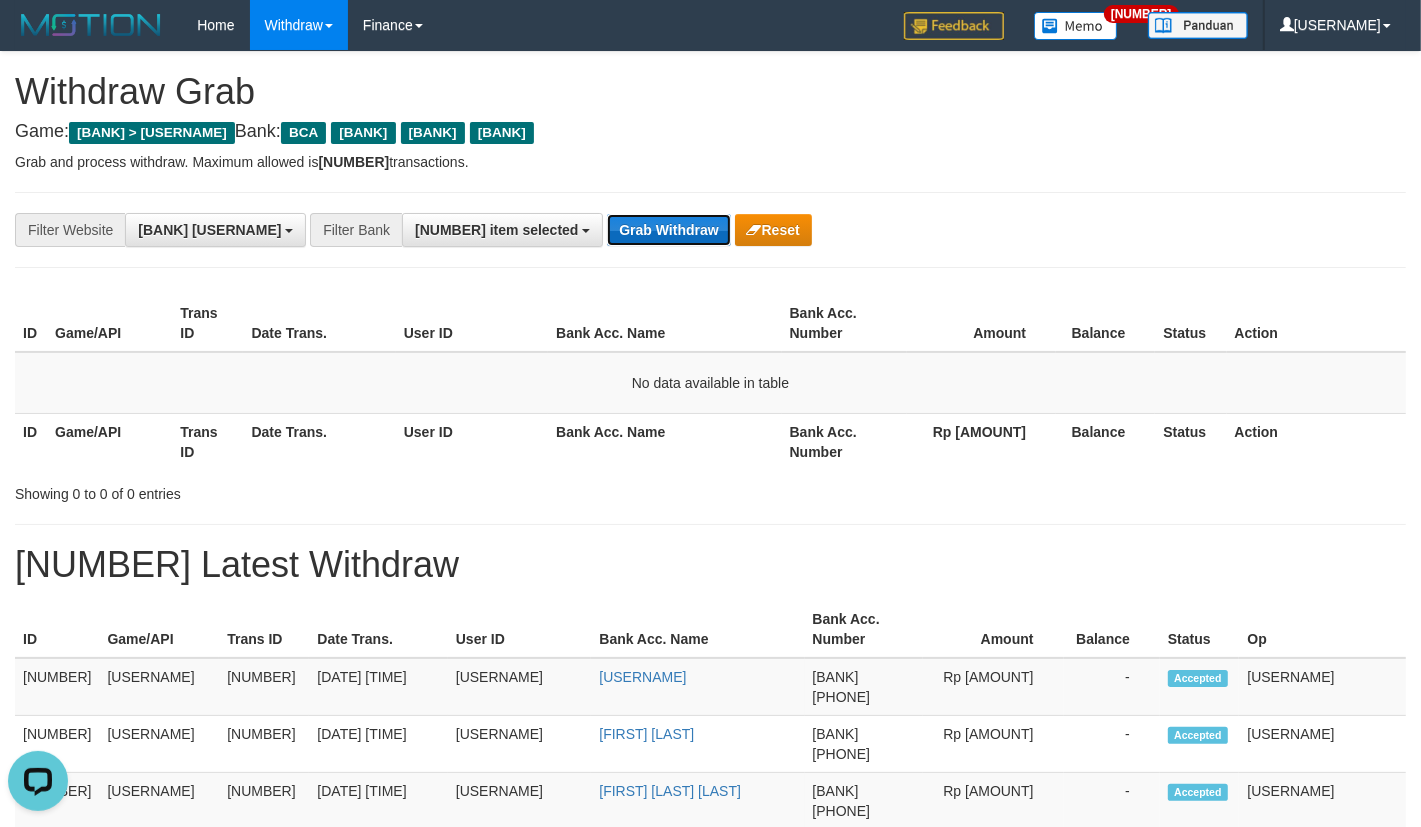 click on "Grab Withdraw" at bounding box center [708, 230] 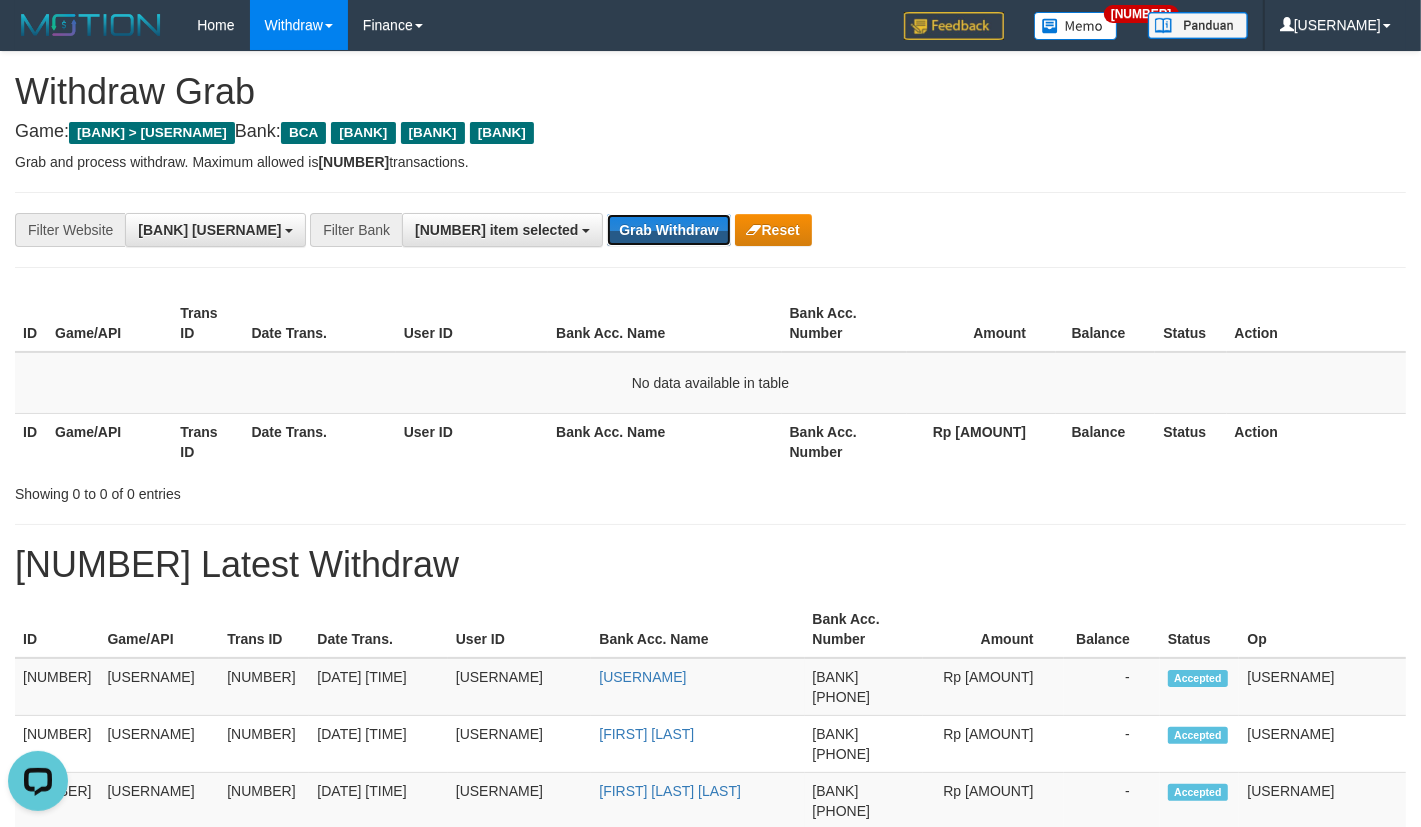 drag, startPoint x: 651, startPoint y: 227, endPoint x: 997, endPoint y: 191, distance: 347.8678 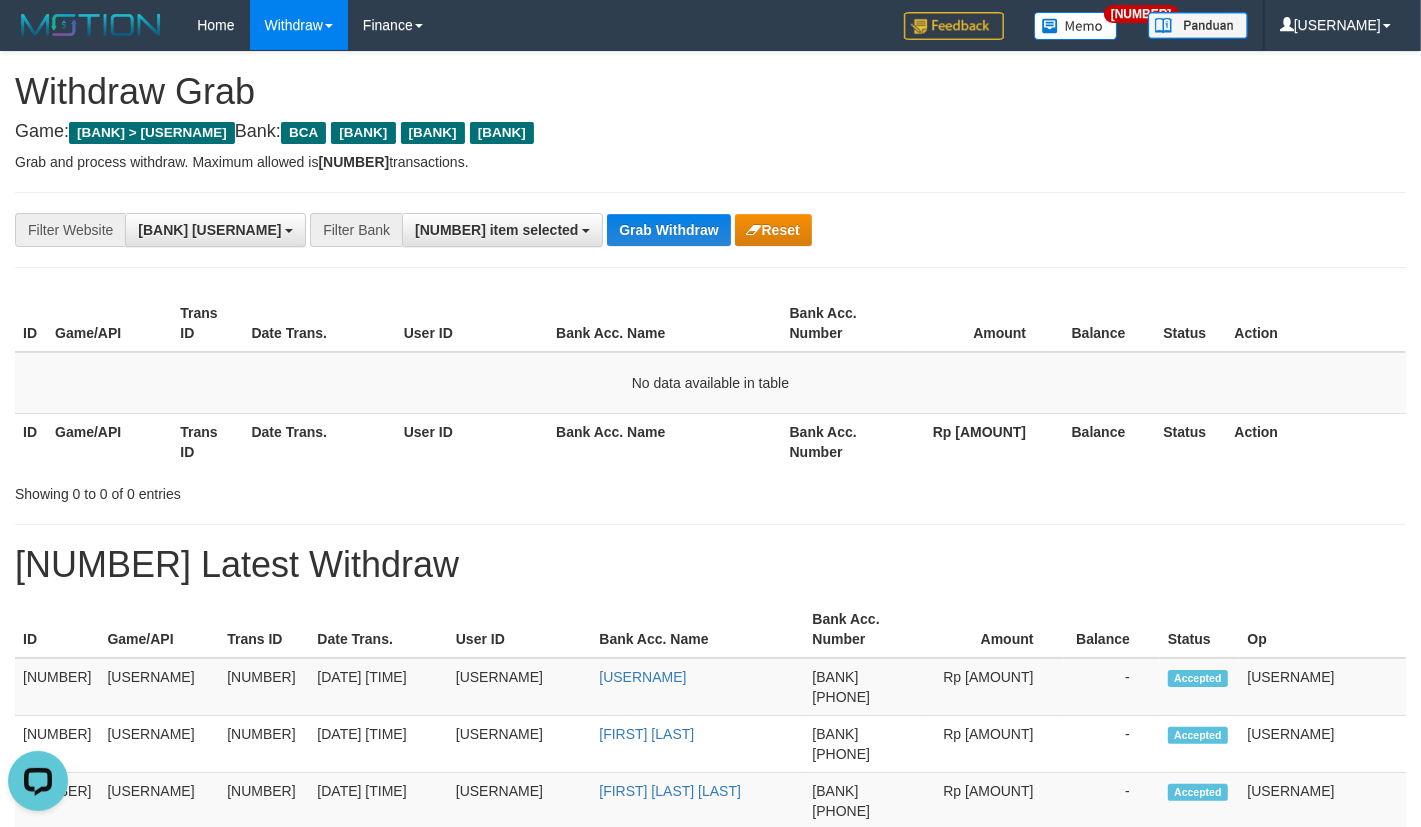 click on "Grab and process withdraw.
Maximum allowed is  10  transactions." at bounding box center (710, 162) 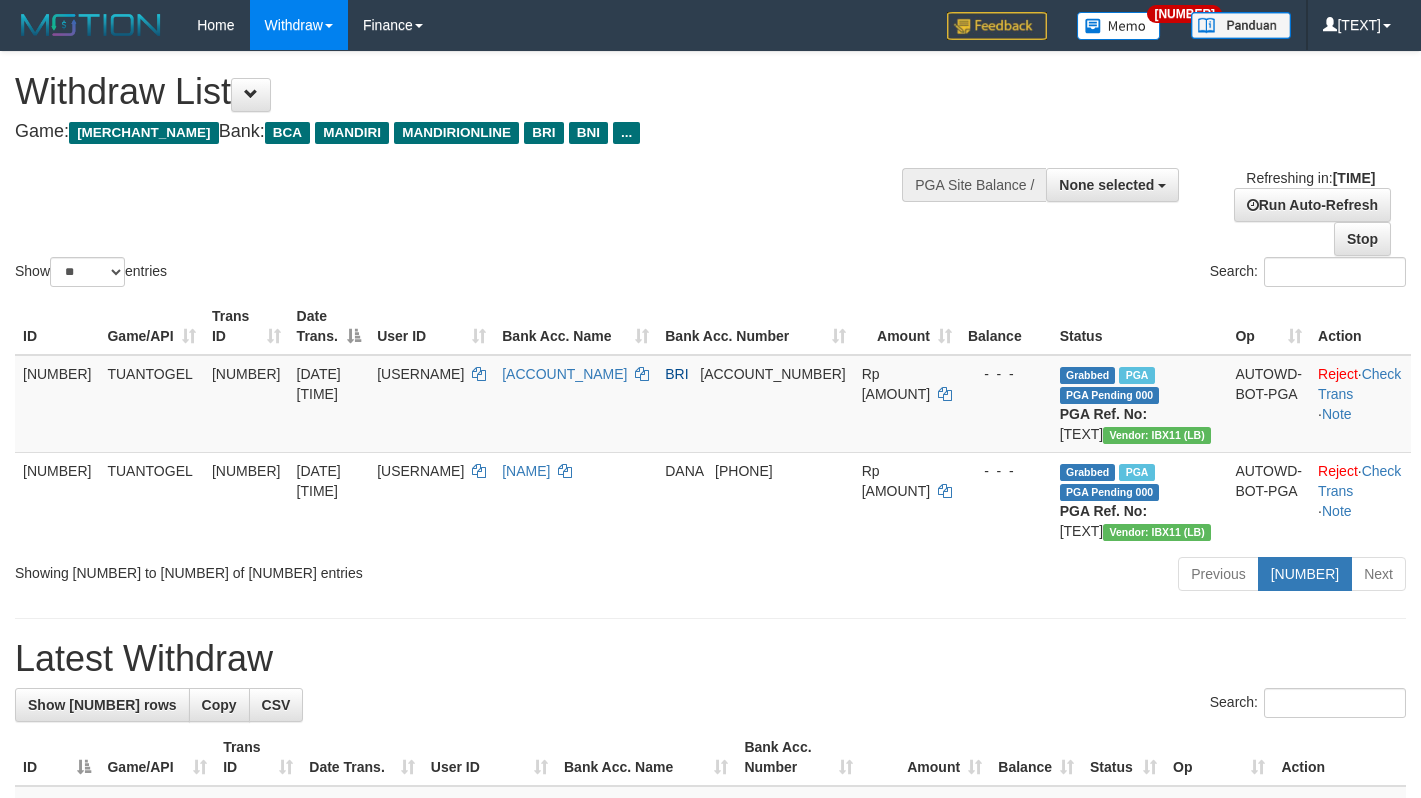 scroll, scrollTop: 0, scrollLeft: 0, axis: both 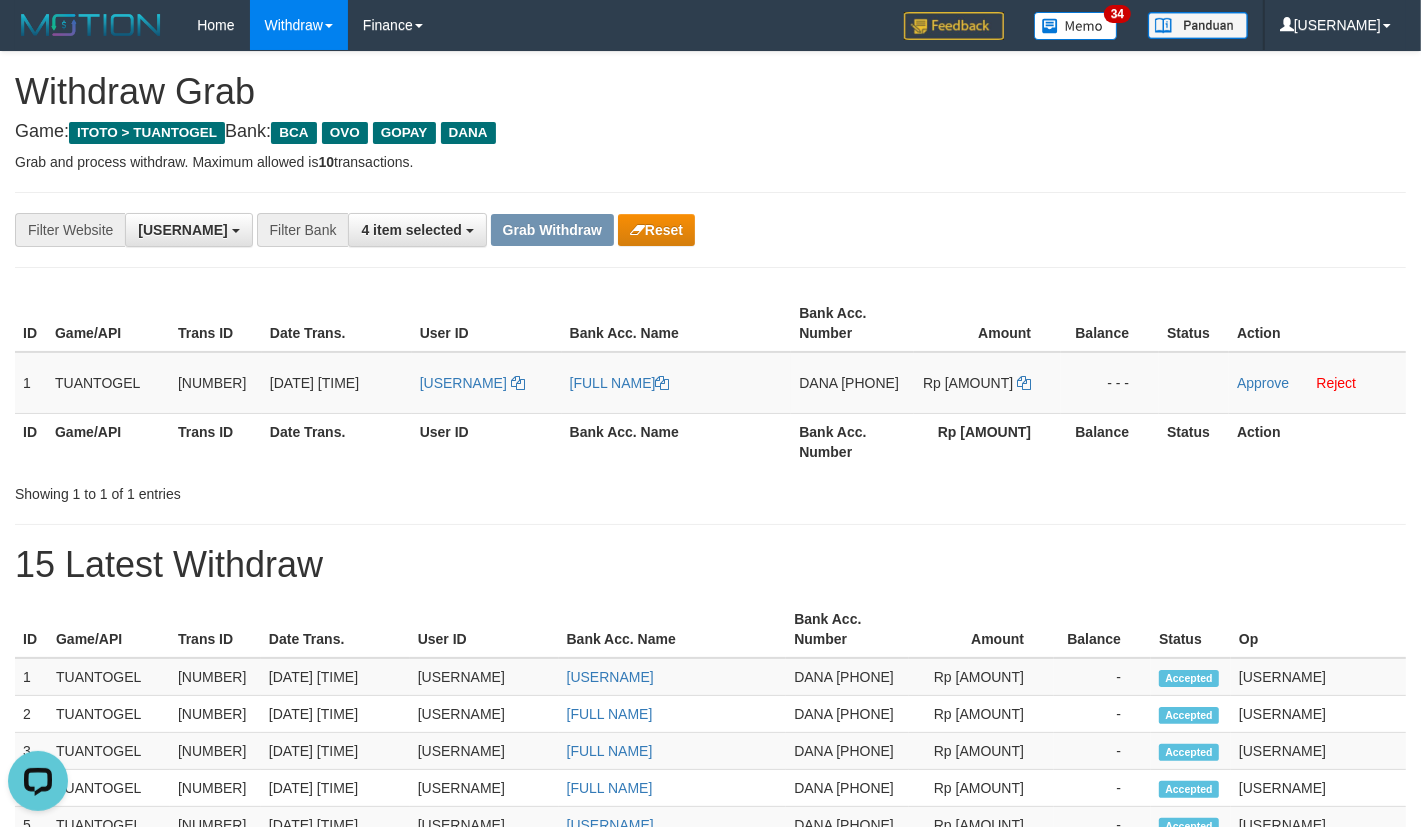 click on "Showing 1 to 1 of 1 entries" at bounding box center [710, 510] 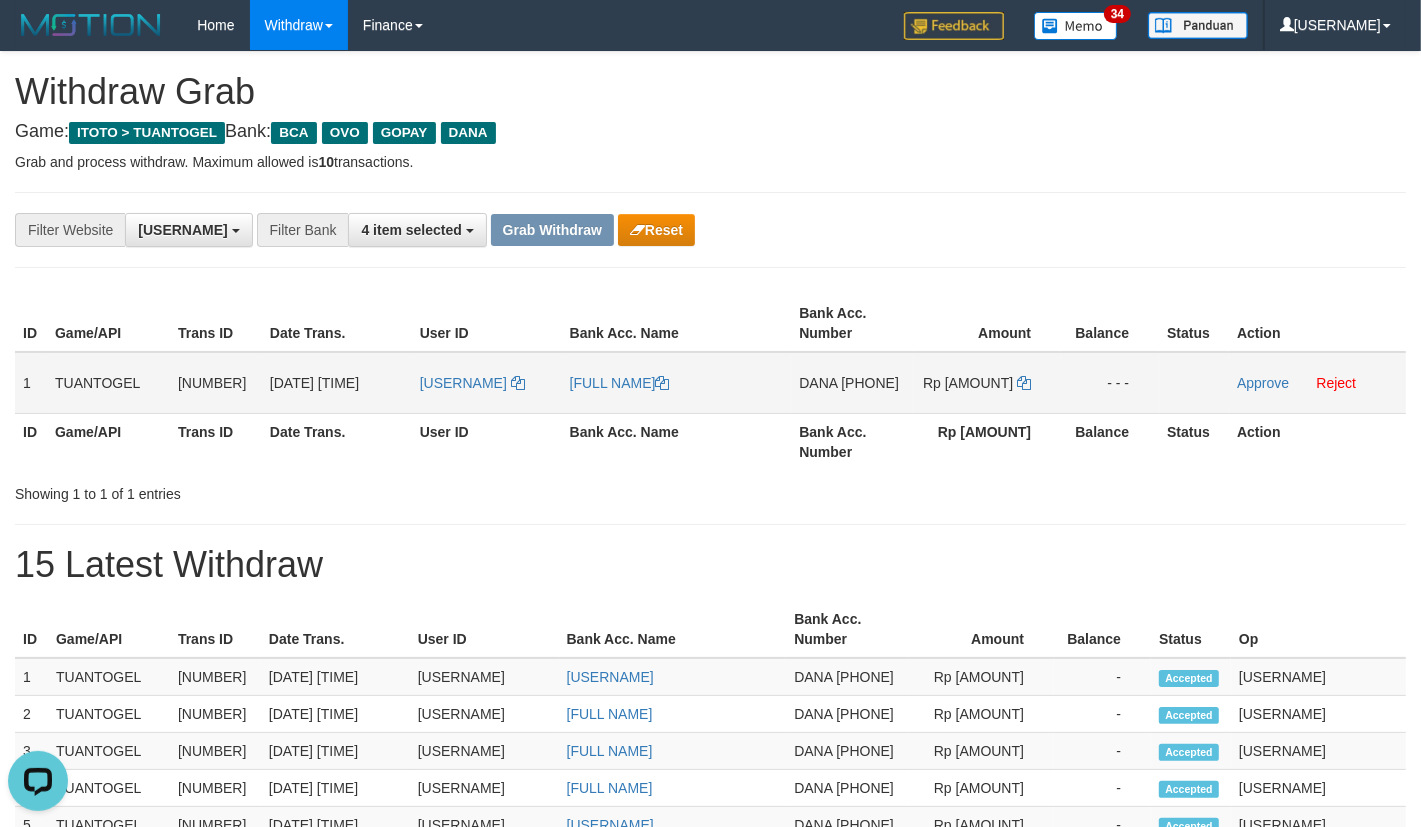 drag, startPoint x: 841, startPoint y: 402, endPoint x: 872, endPoint y: 401, distance: 31.016125 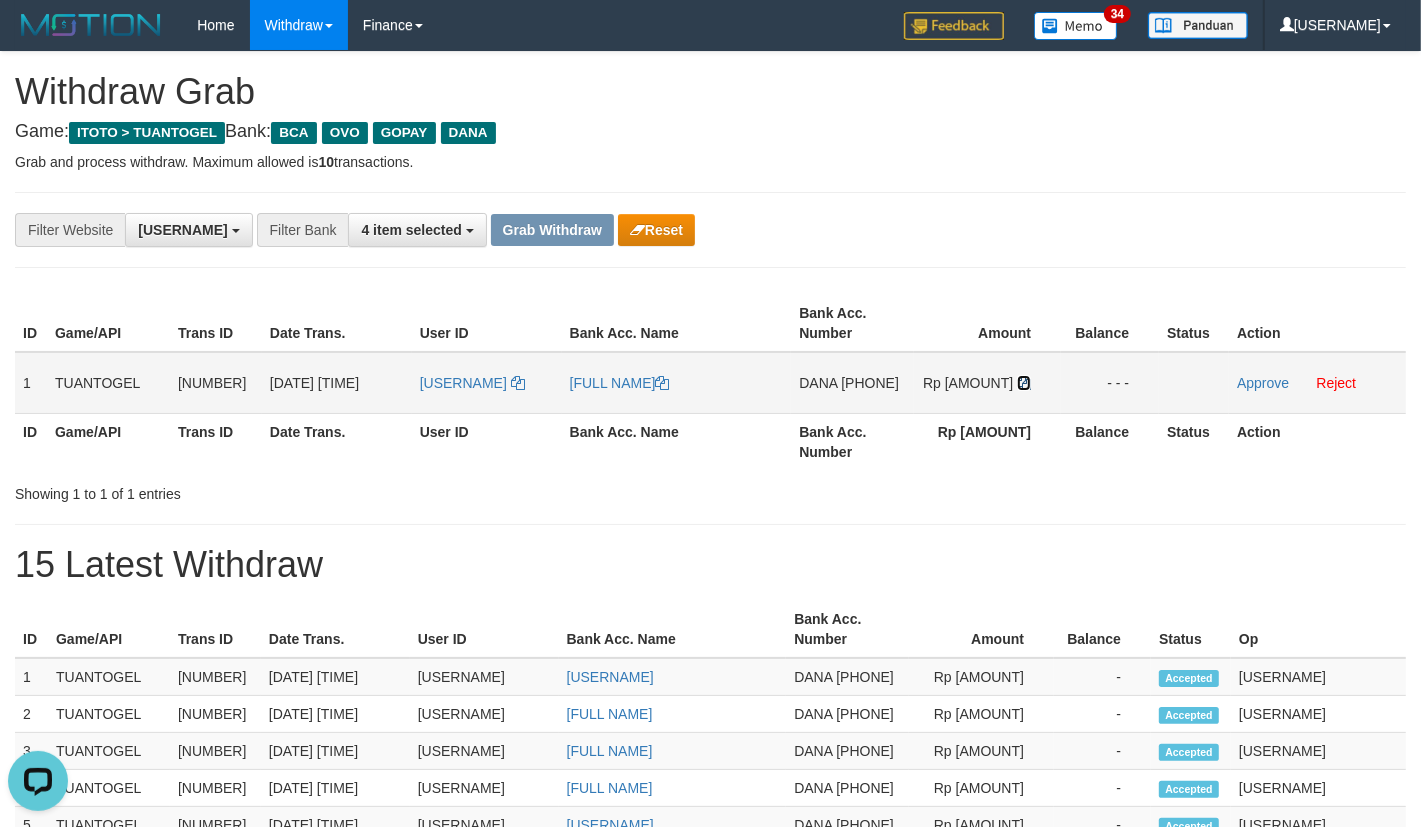 click at bounding box center (705, 383) 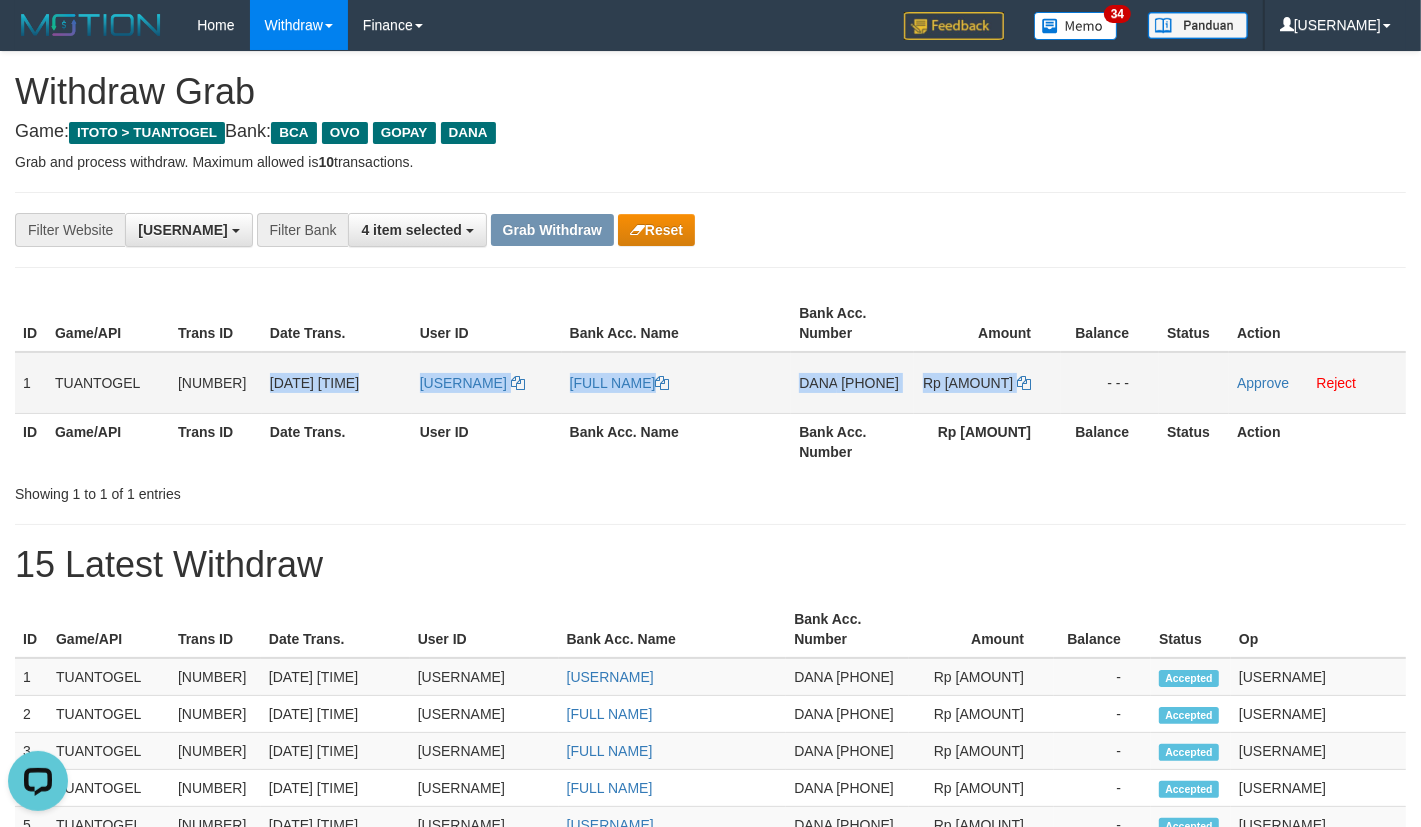drag, startPoint x: 271, startPoint y: 380, endPoint x: 1065, endPoint y: 418, distance: 794.9088 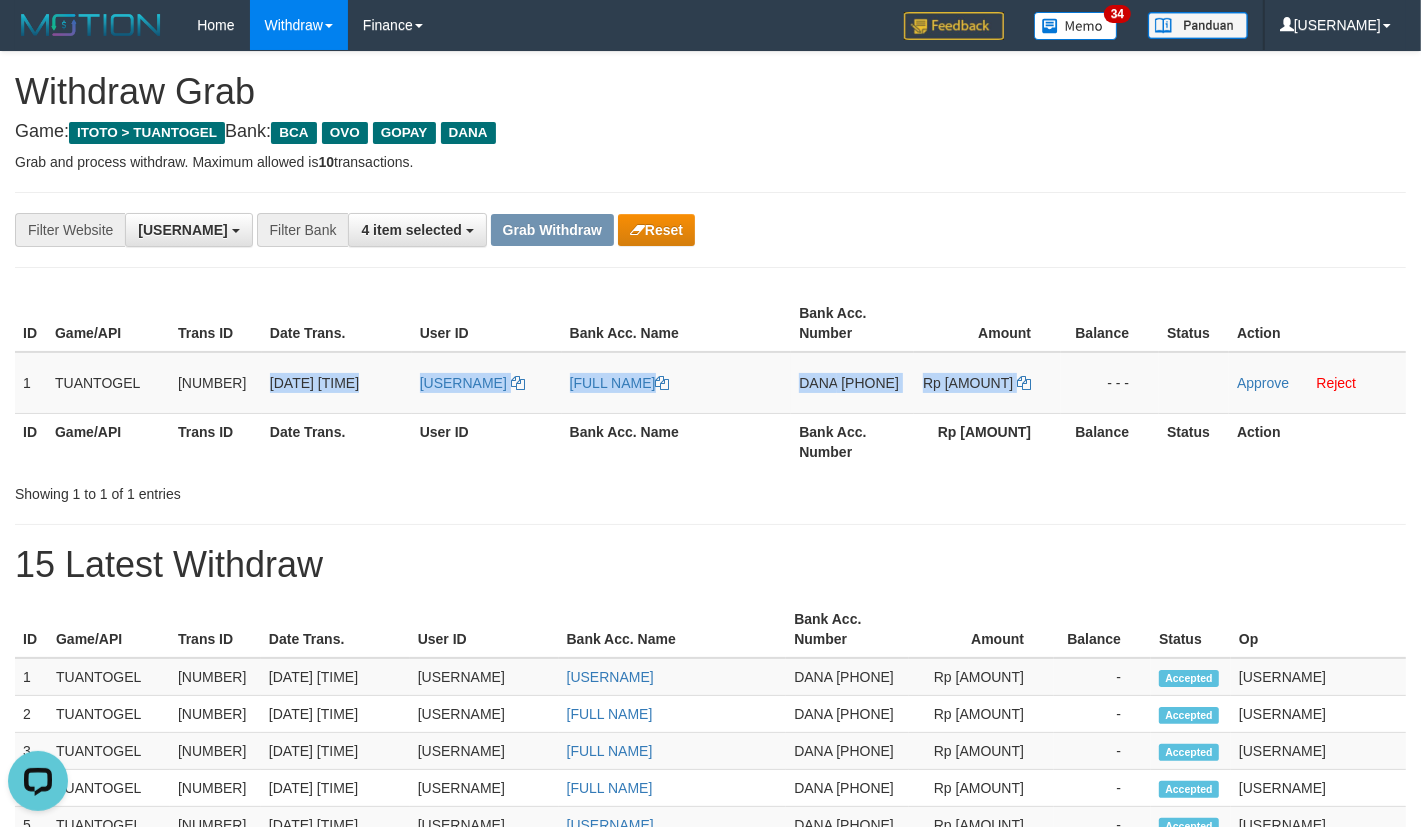 copy on "01/07/2025 11:07:30
GOENG
DIDI RUSTANDI
DANA
085591622964
Rp 155.000" 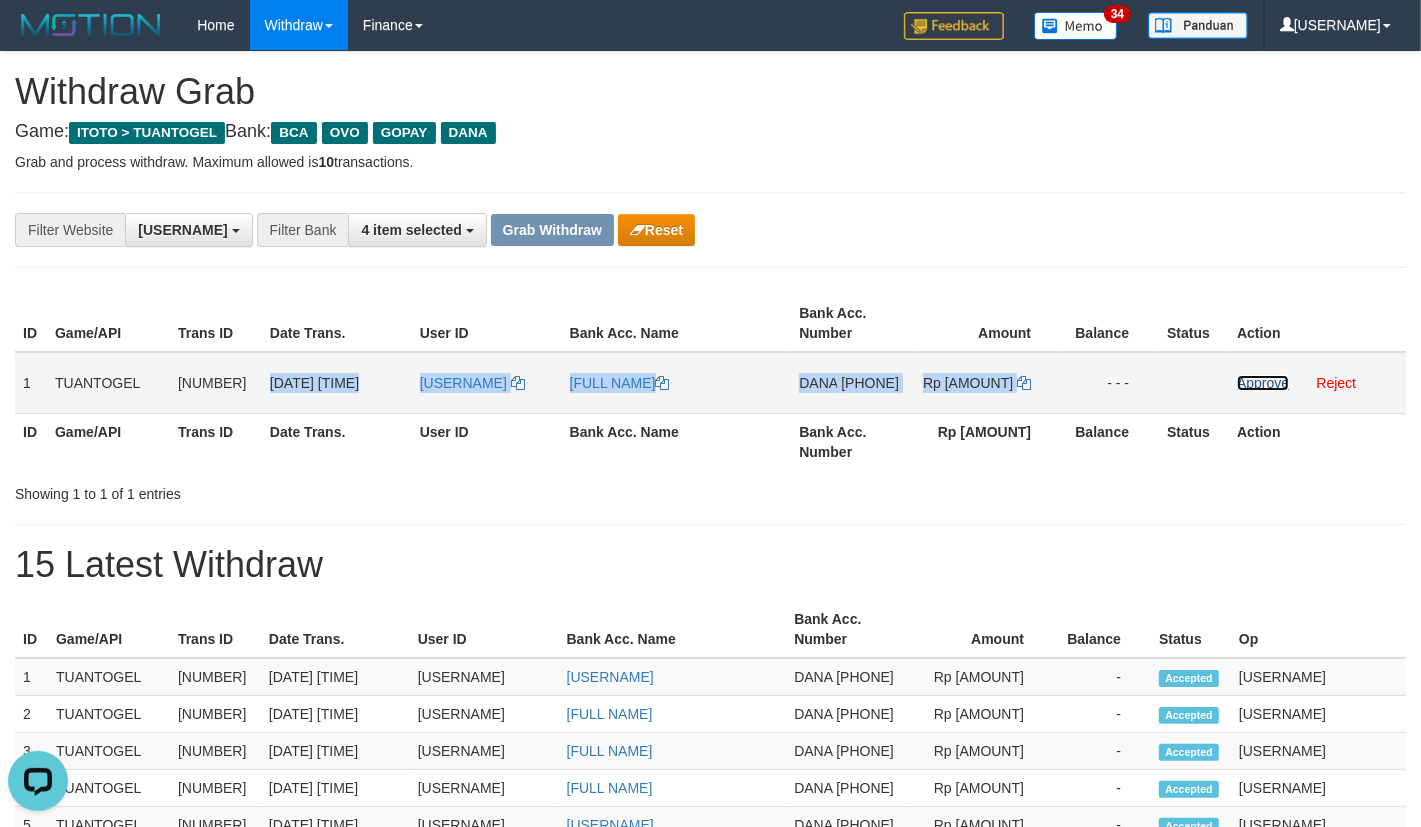 click on "Approve" at bounding box center [1273, 383] 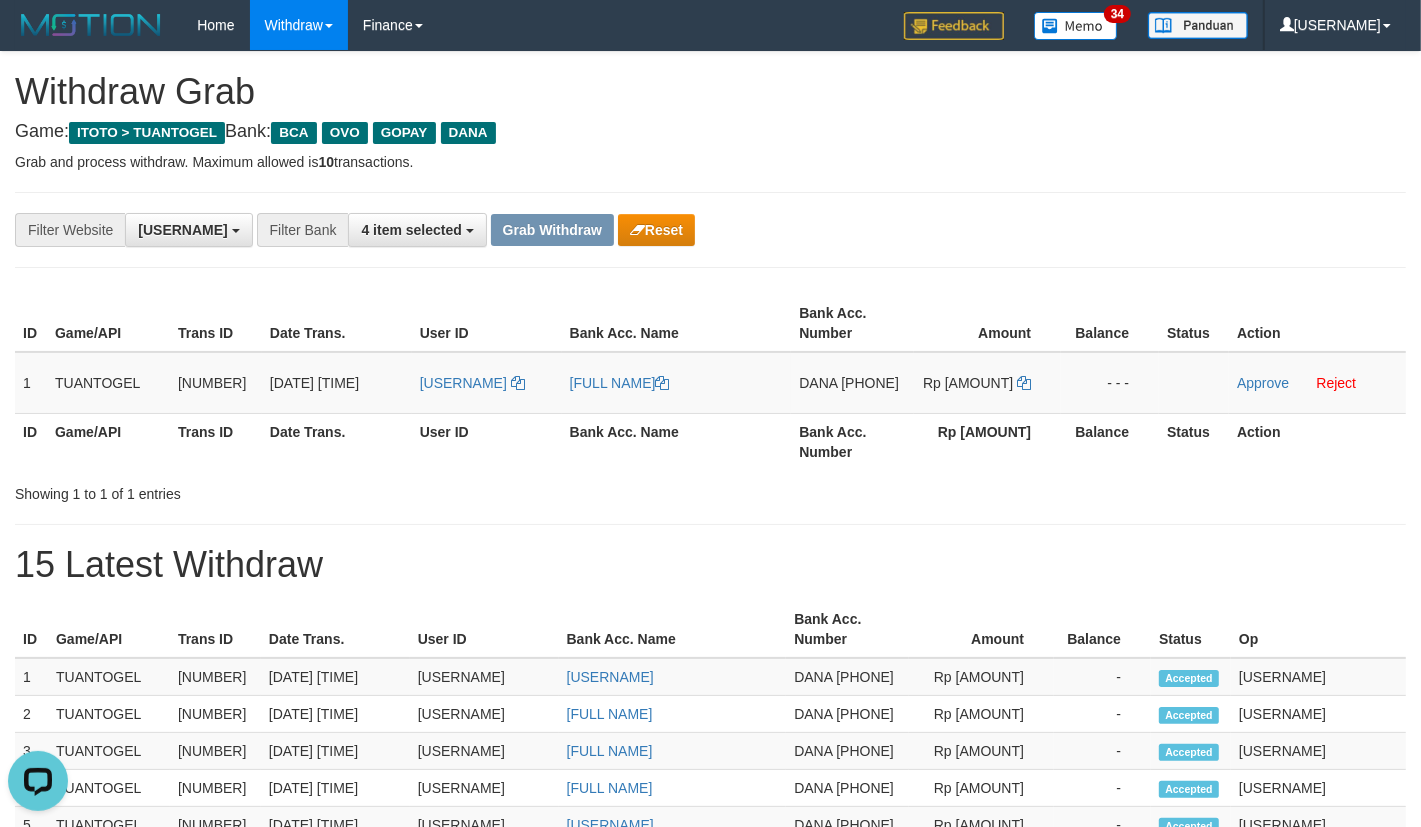 click on "**********" at bounding box center (592, 230) 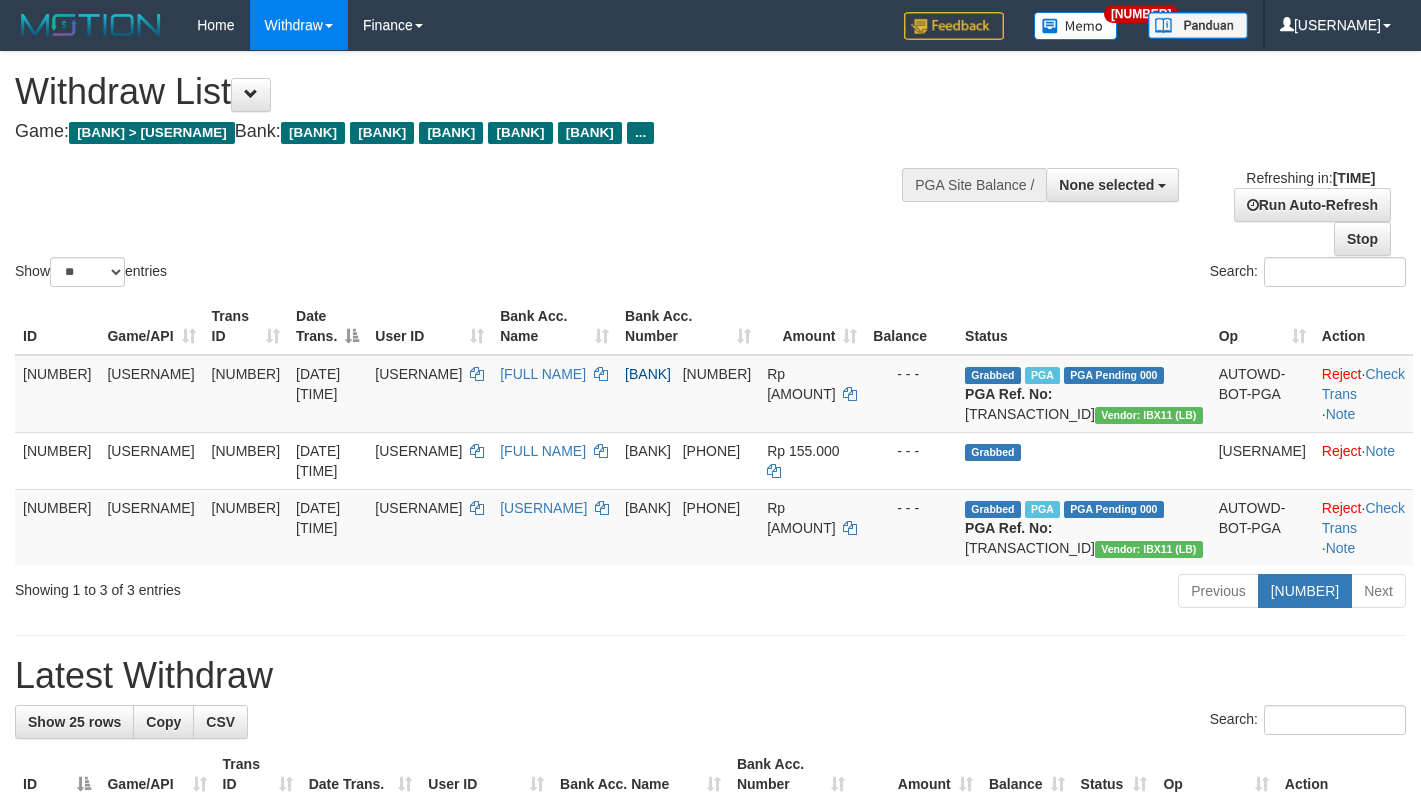 scroll, scrollTop: 0, scrollLeft: 0, axis: both 